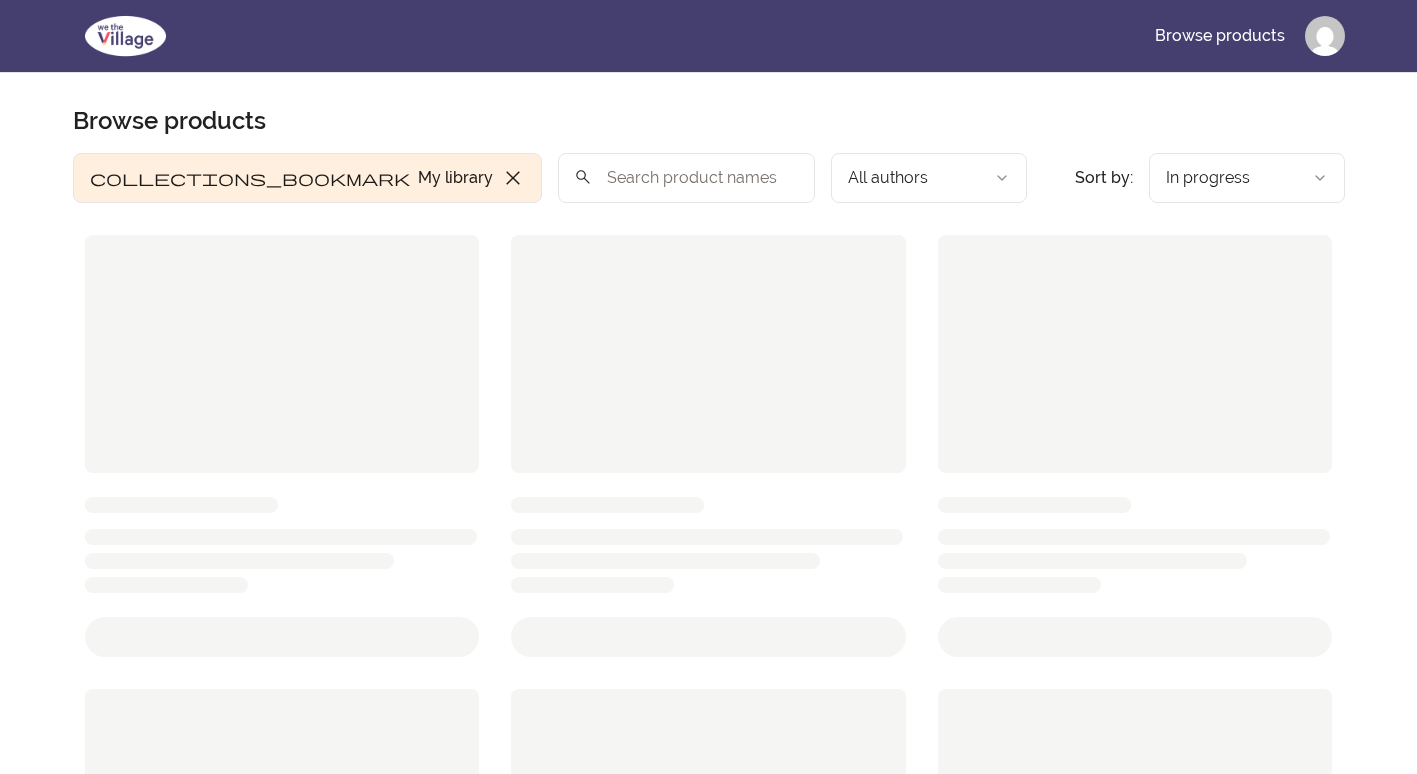 scroll, scrollTop: 0, scrollLeft: 0, axis: both 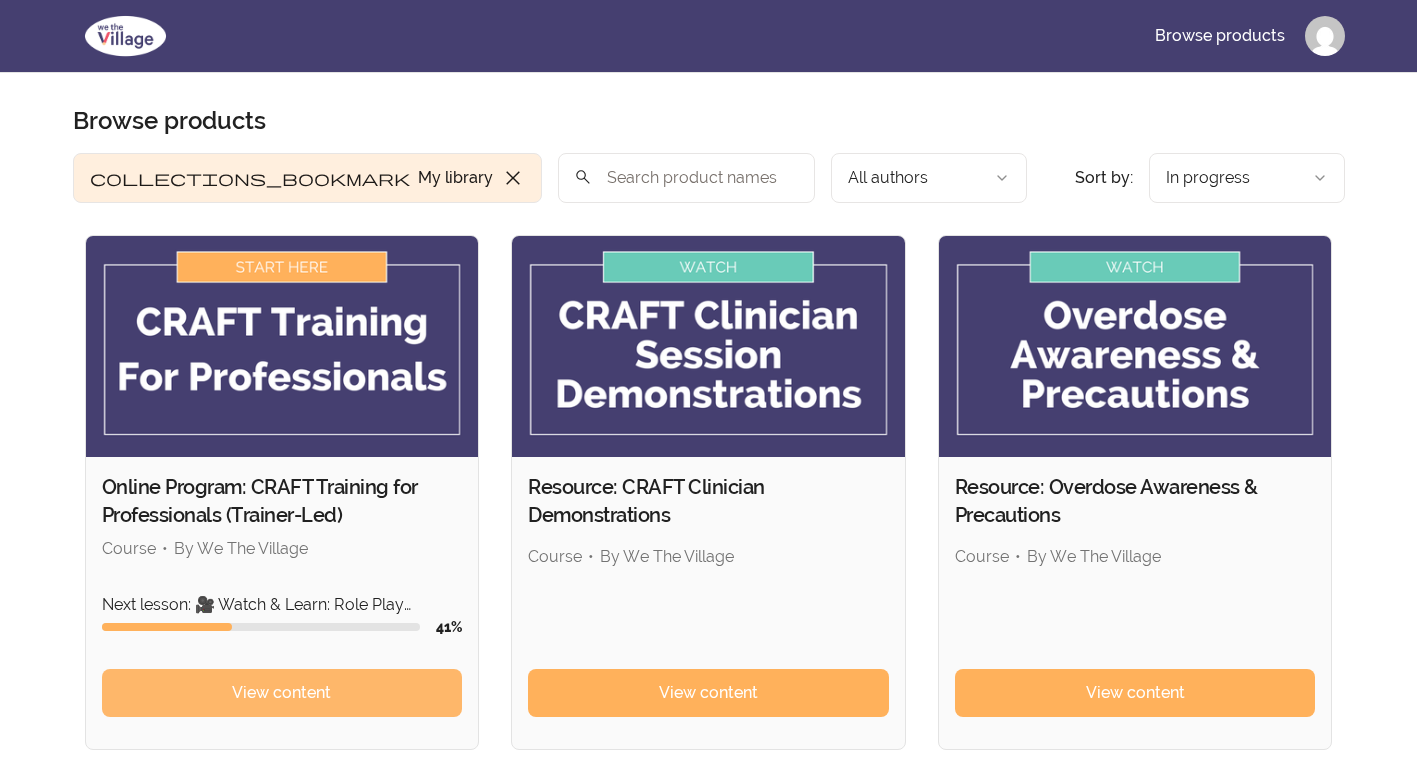 click on "View content" at bounding box center (281, 693) 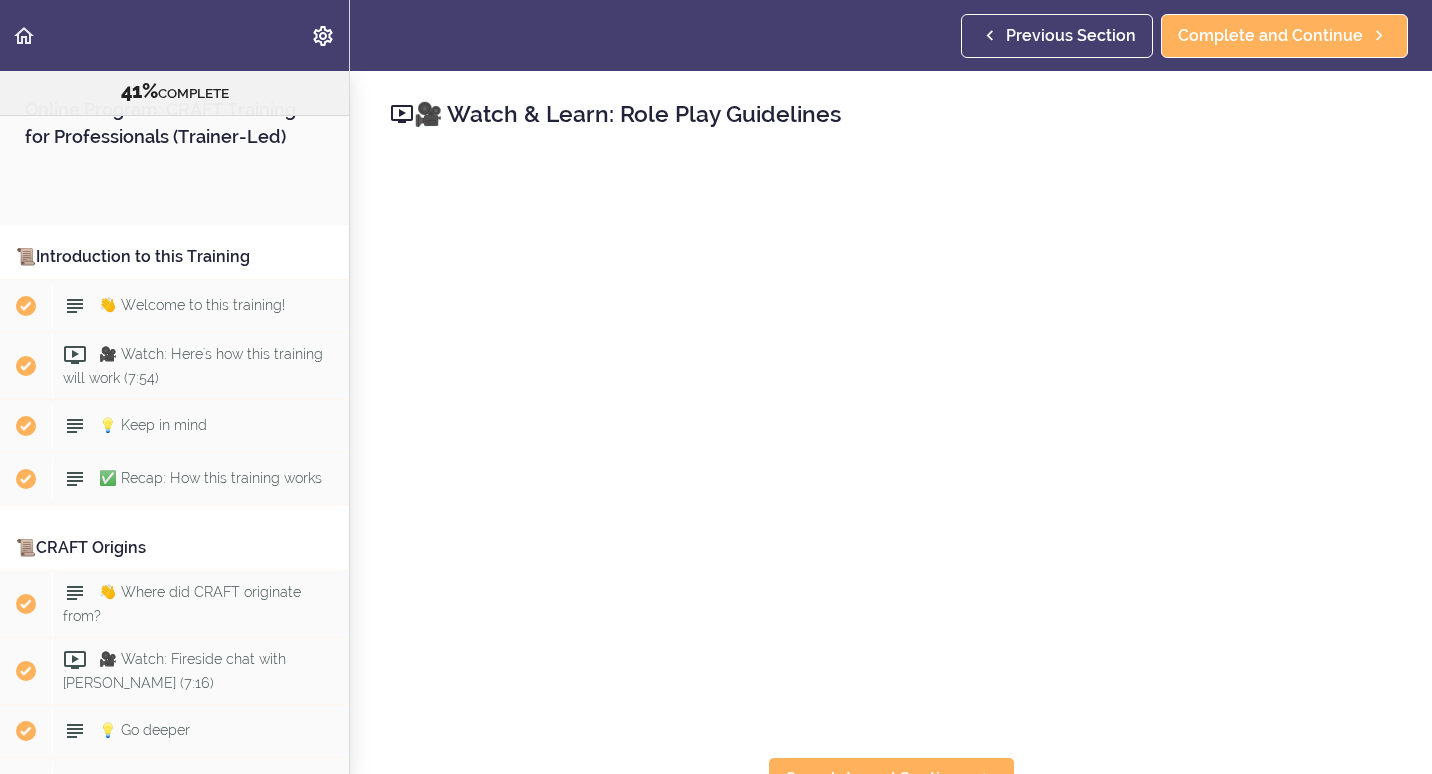 scroll, scrollTop: 0, scrollLeft: 0, axis: both 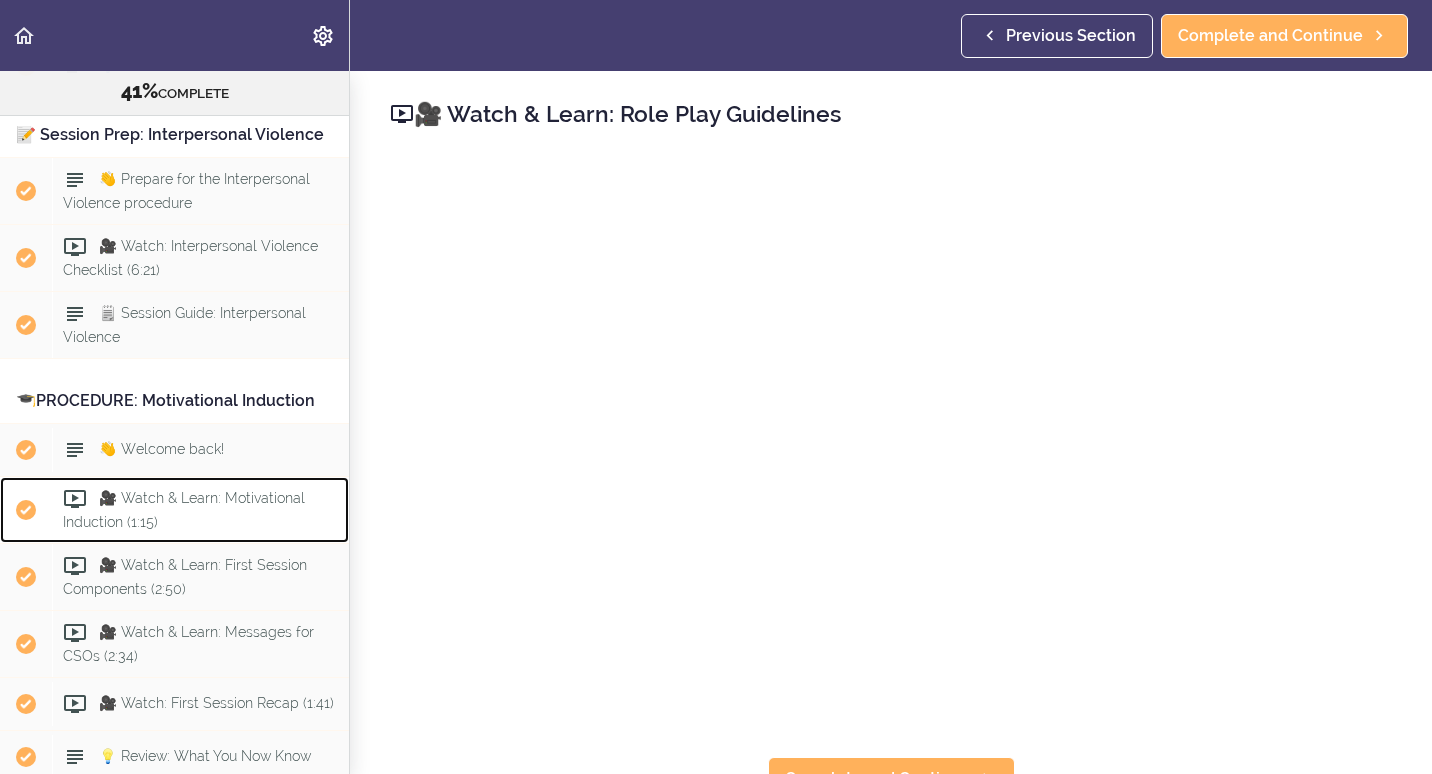 click on "🎥 Watch & Learn: Motivational Induction
(1:15)" at bounding box center (184, 509) 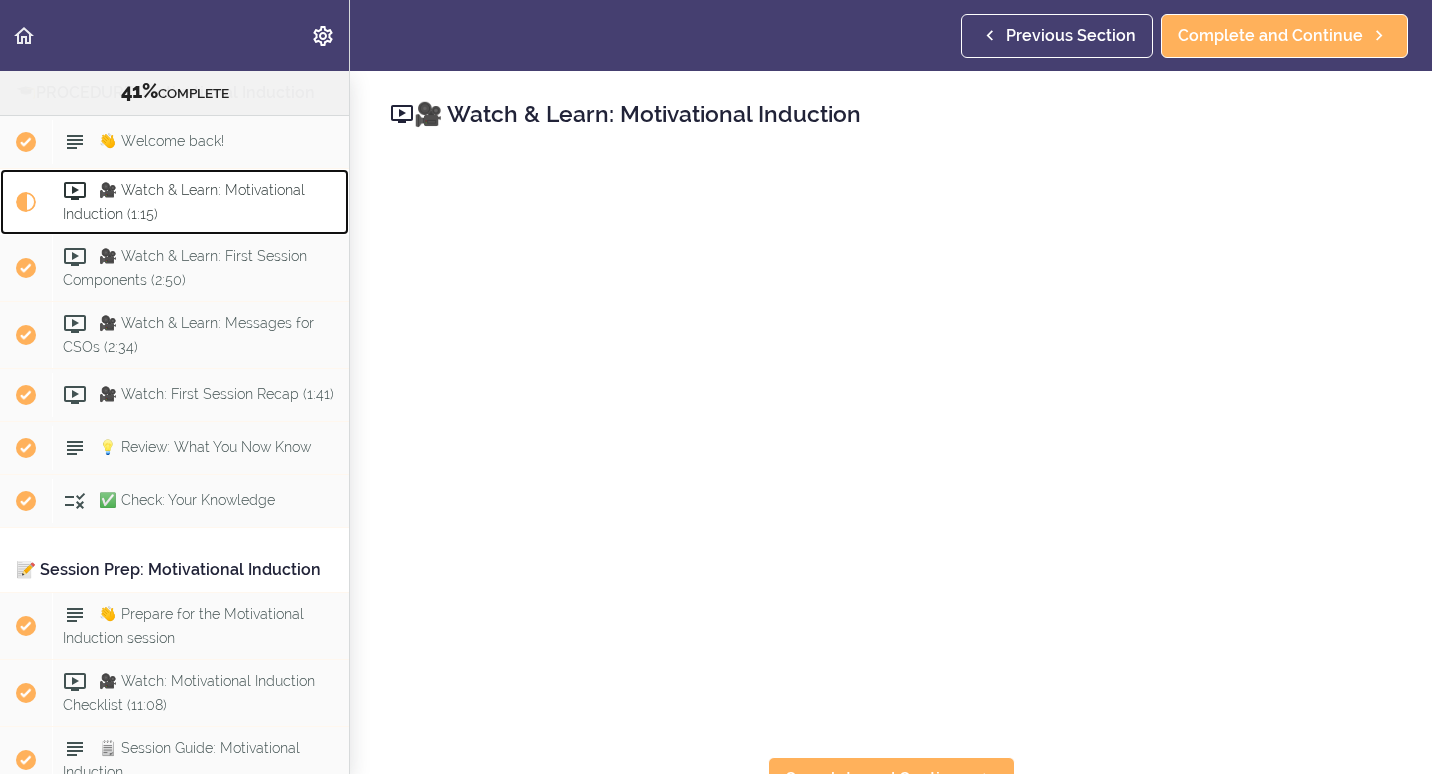 scroll, scrollTop: 3424, scrollLeft: 0, axis: vertical 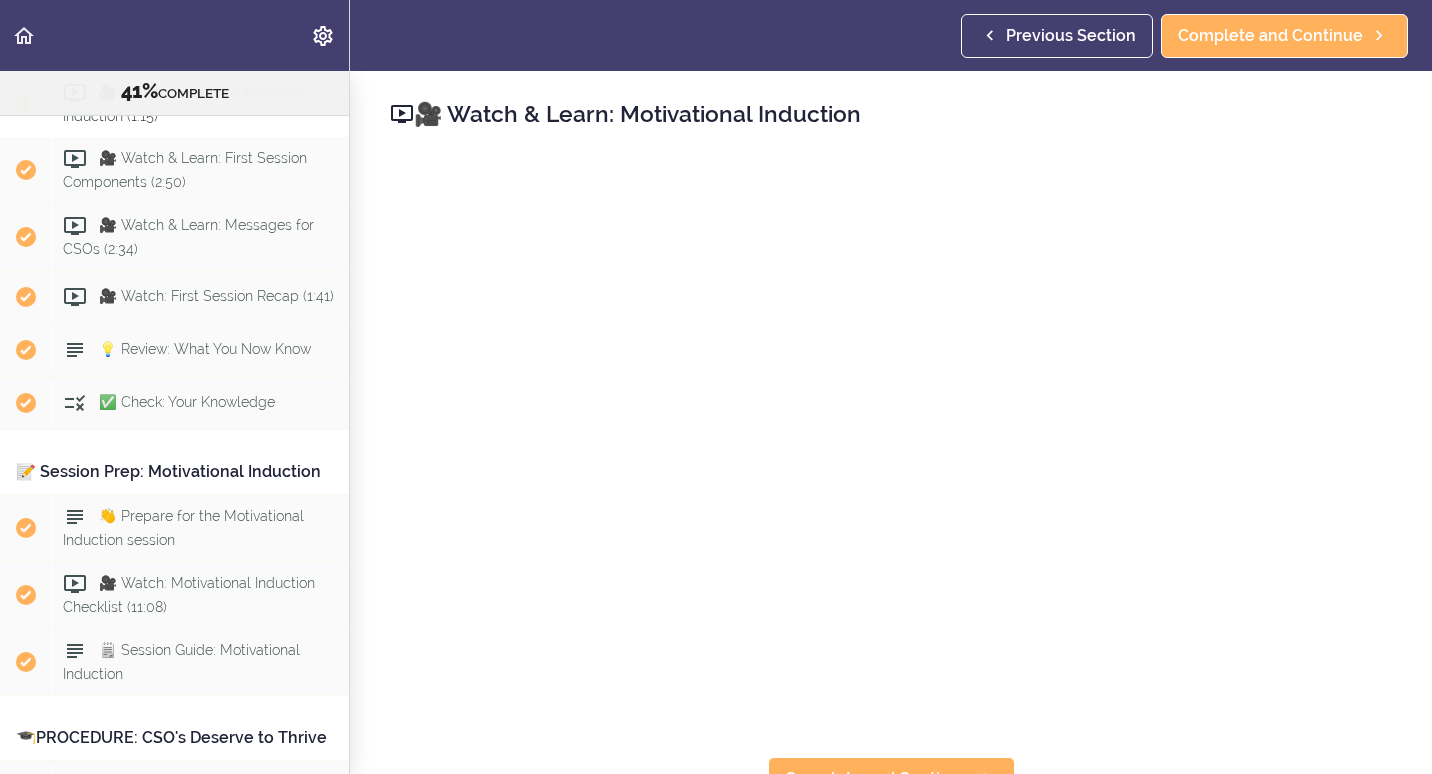 click on "🎥 Watch & Learn: Motivational Induction" at bounding box center (891, 114) 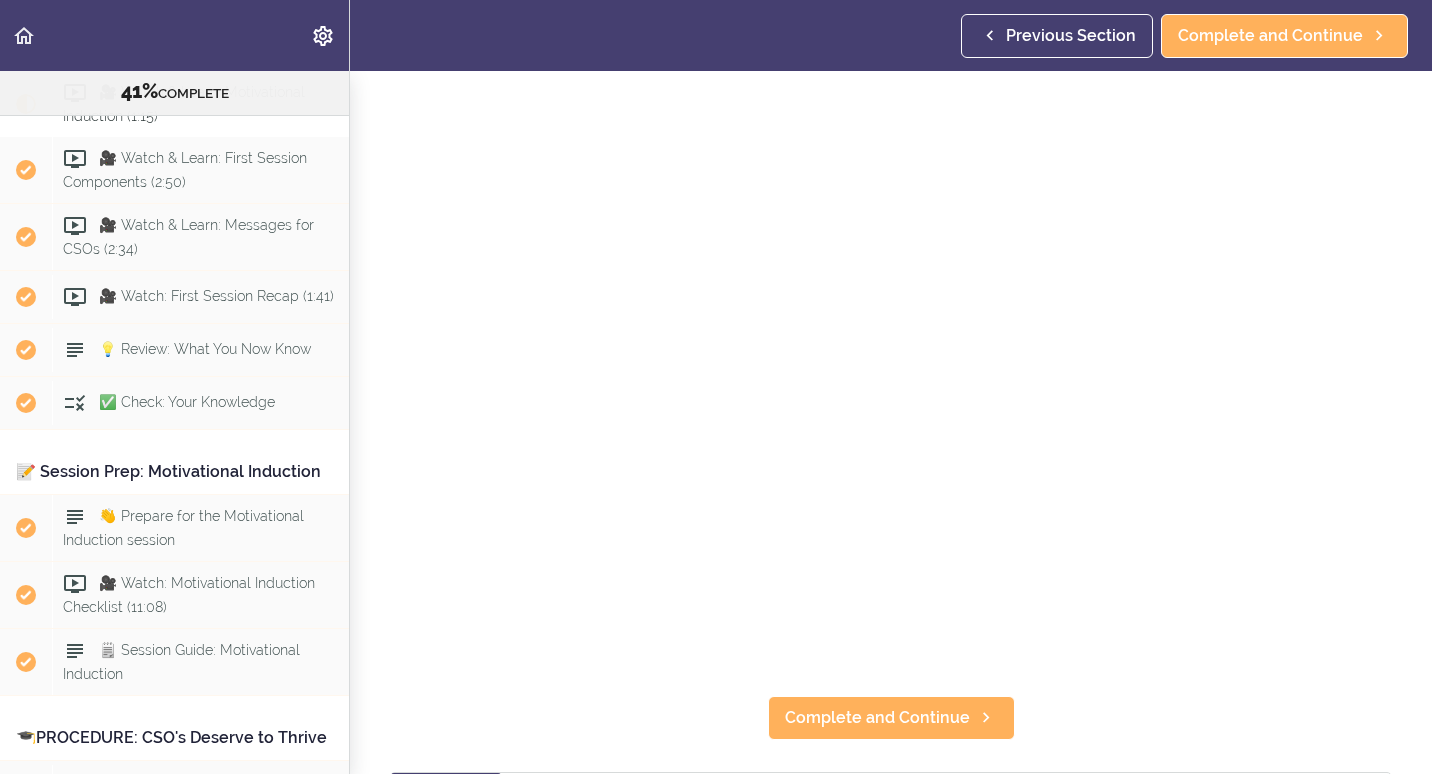 scroll, scrollTop: 80, scrollLeft: 0, axis: vertical 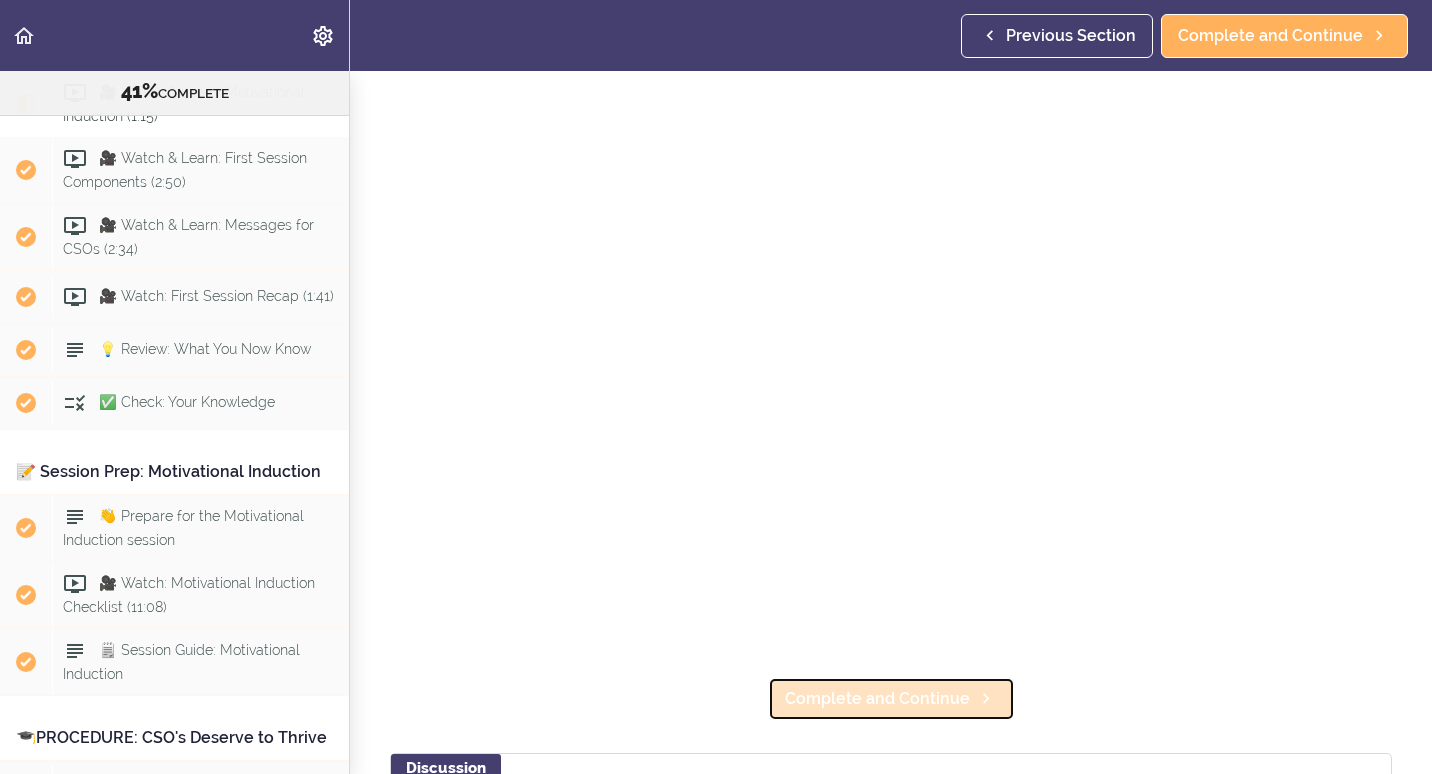 click on "Complete and Continue" at bounding box center (877, 699) 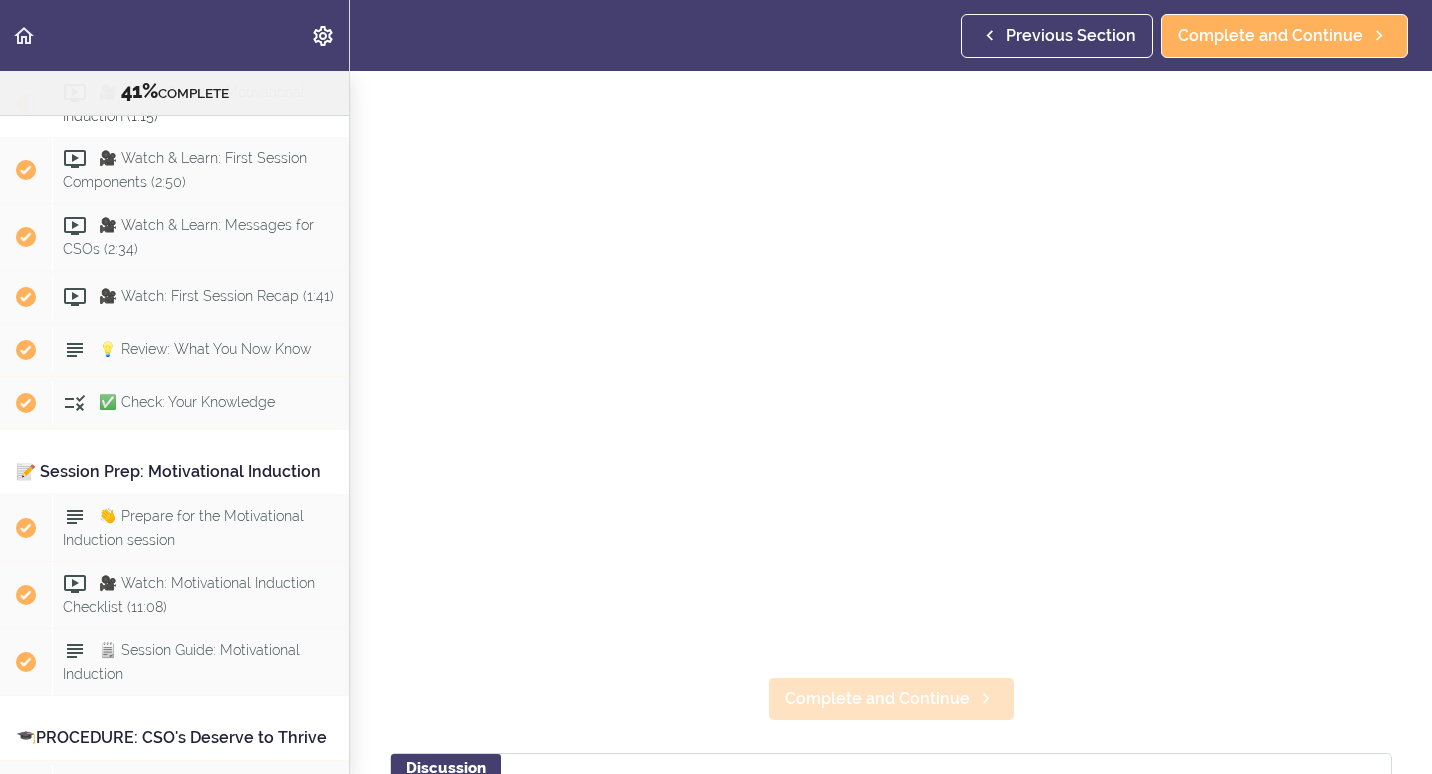 scroll, scrollTop: 9, scrollLeft: 0, axis: vertical 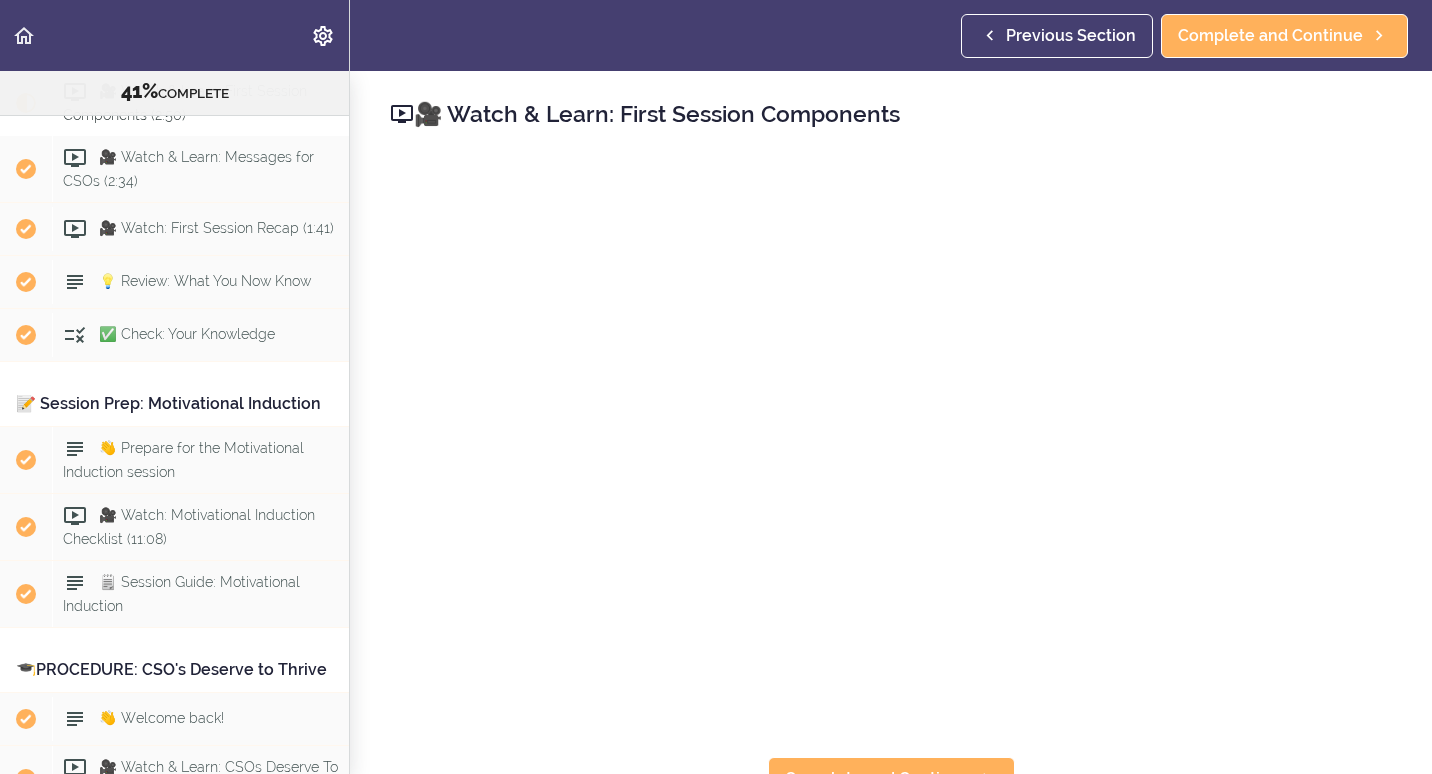 click on "🎥 Watch & Learn: First Session Components
Complete and Continue
Discussion
Post a comment
Instructor
Rifki
now
Your comment was posted.
Your comment was posted, but it needs to be approved by the school owner before it shows up.
Sorry, your comment could not be posted at this time :(
"Comments have a maximum of 10000 characters."
Please add text to the comment.
Post Comment
0  comments" at bounding box center (891, 422) 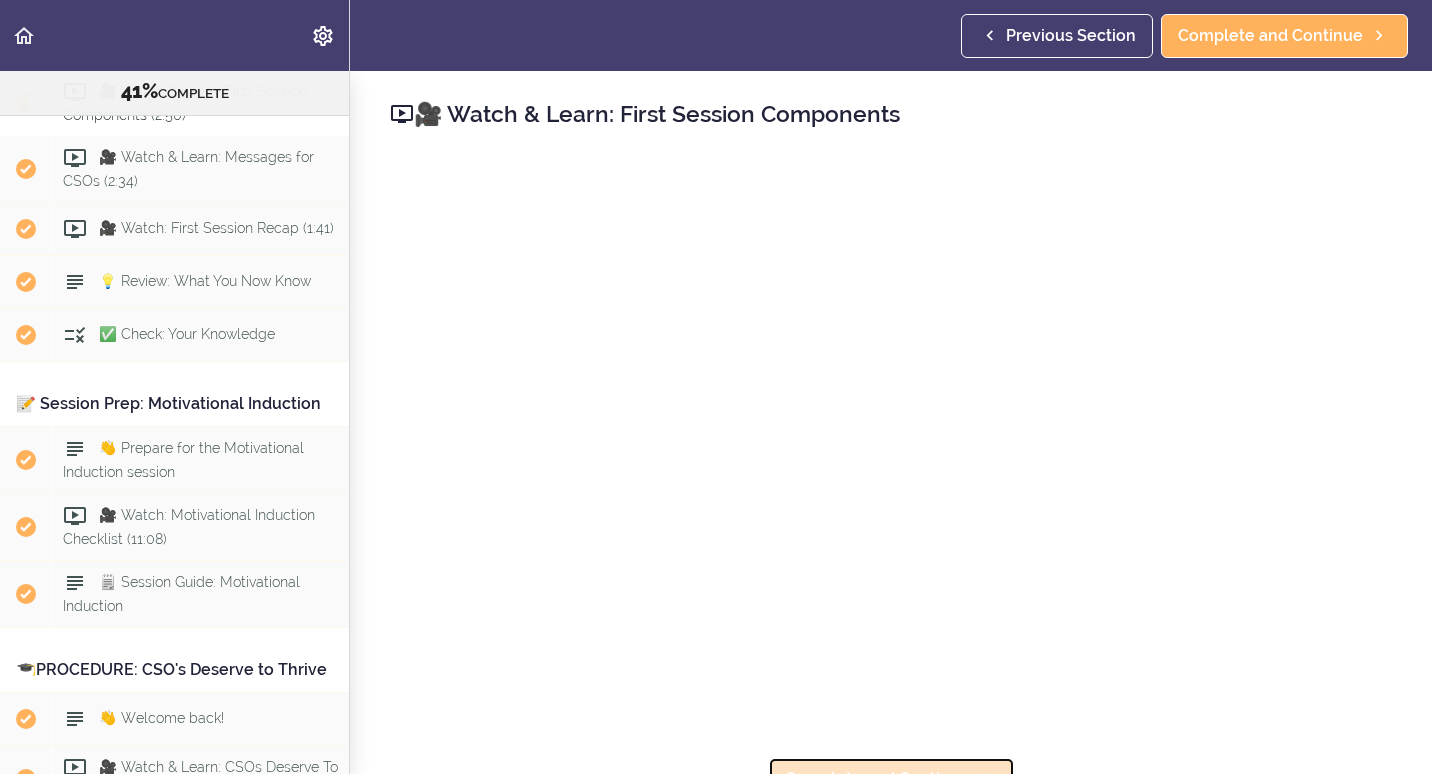 click on "Complete and Continue" at bounding box center (891, 779) 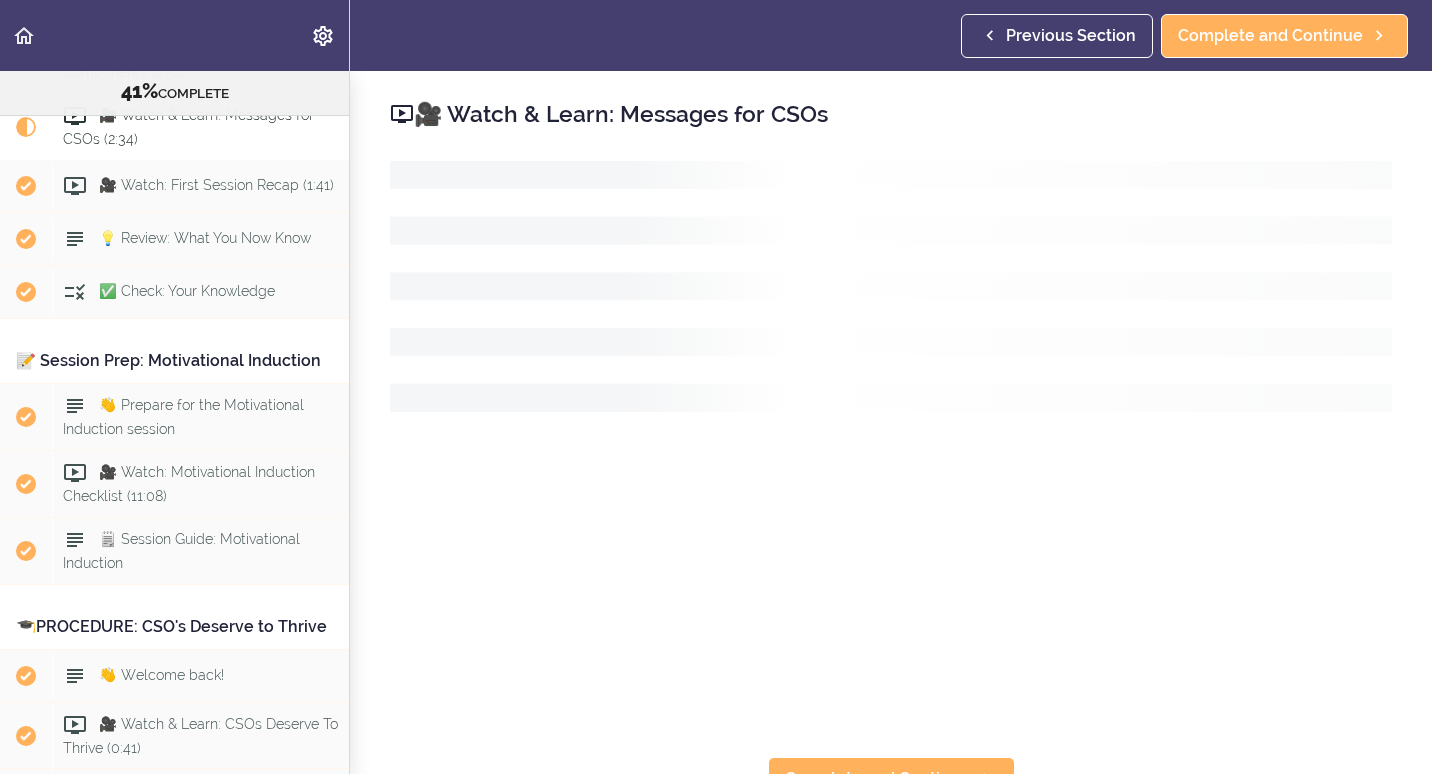 scroll, scrollTop: 3559, scrollLeft: 0, axis: vertical 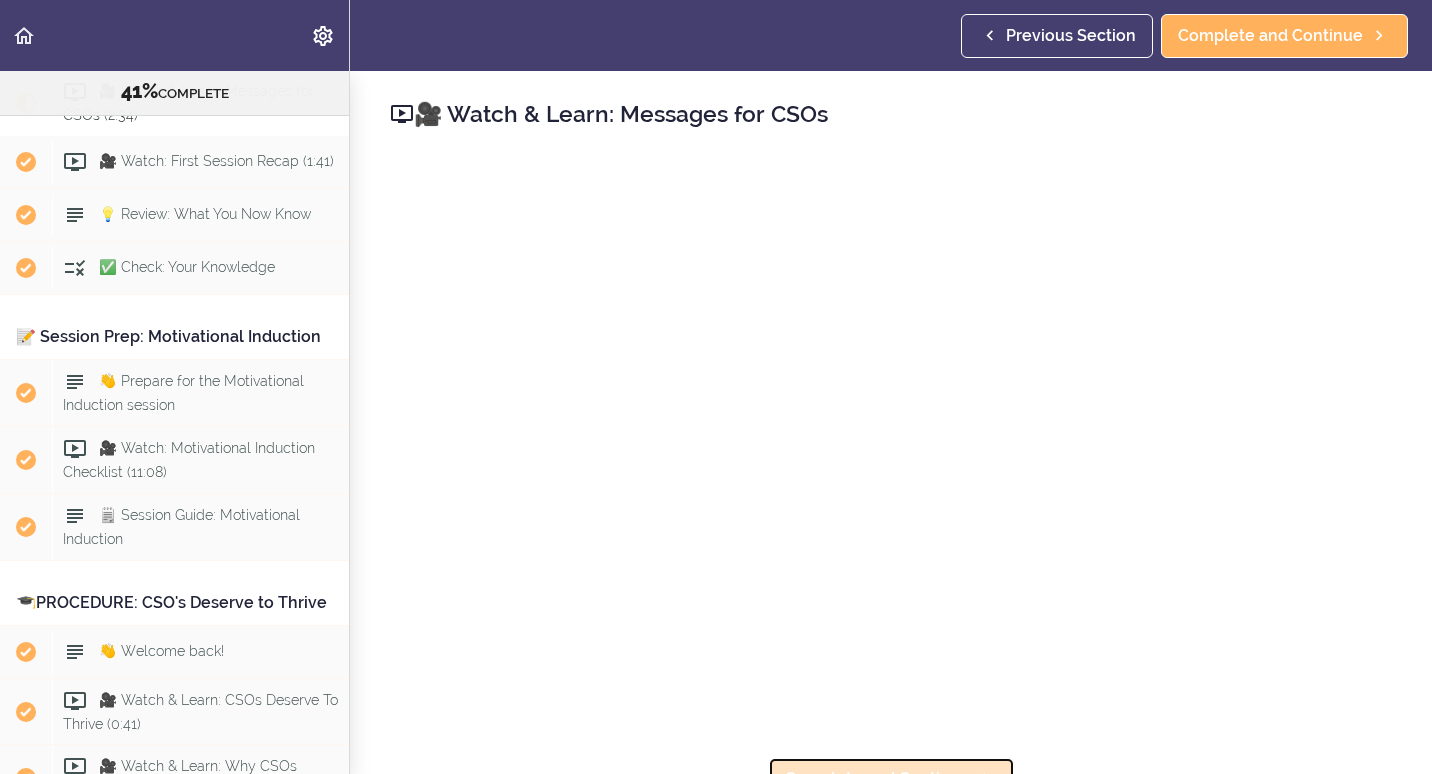 click on "Complete and Continue" at bounding box center (891, 779) 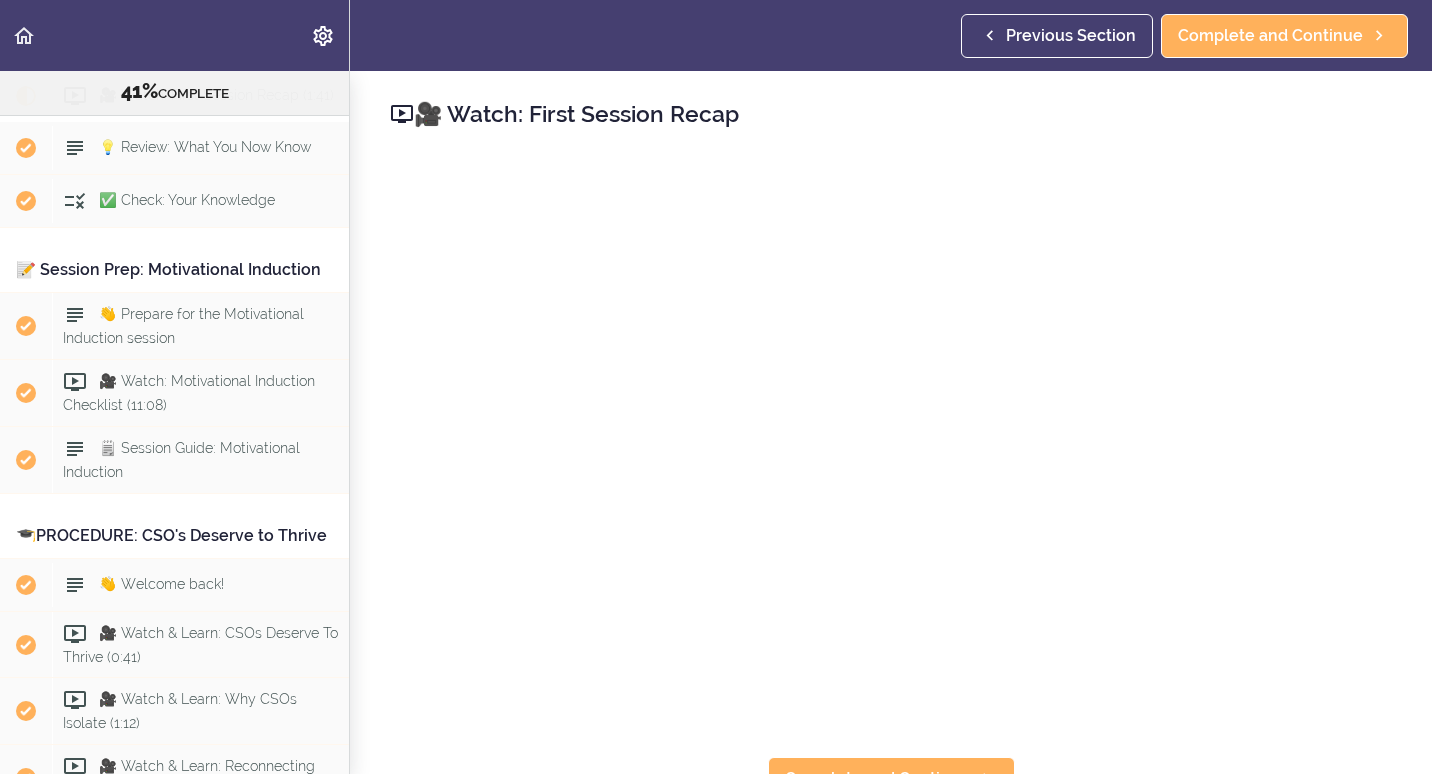scroll, scrollTop: 3627, scrollLeft: 0, axis: vertical 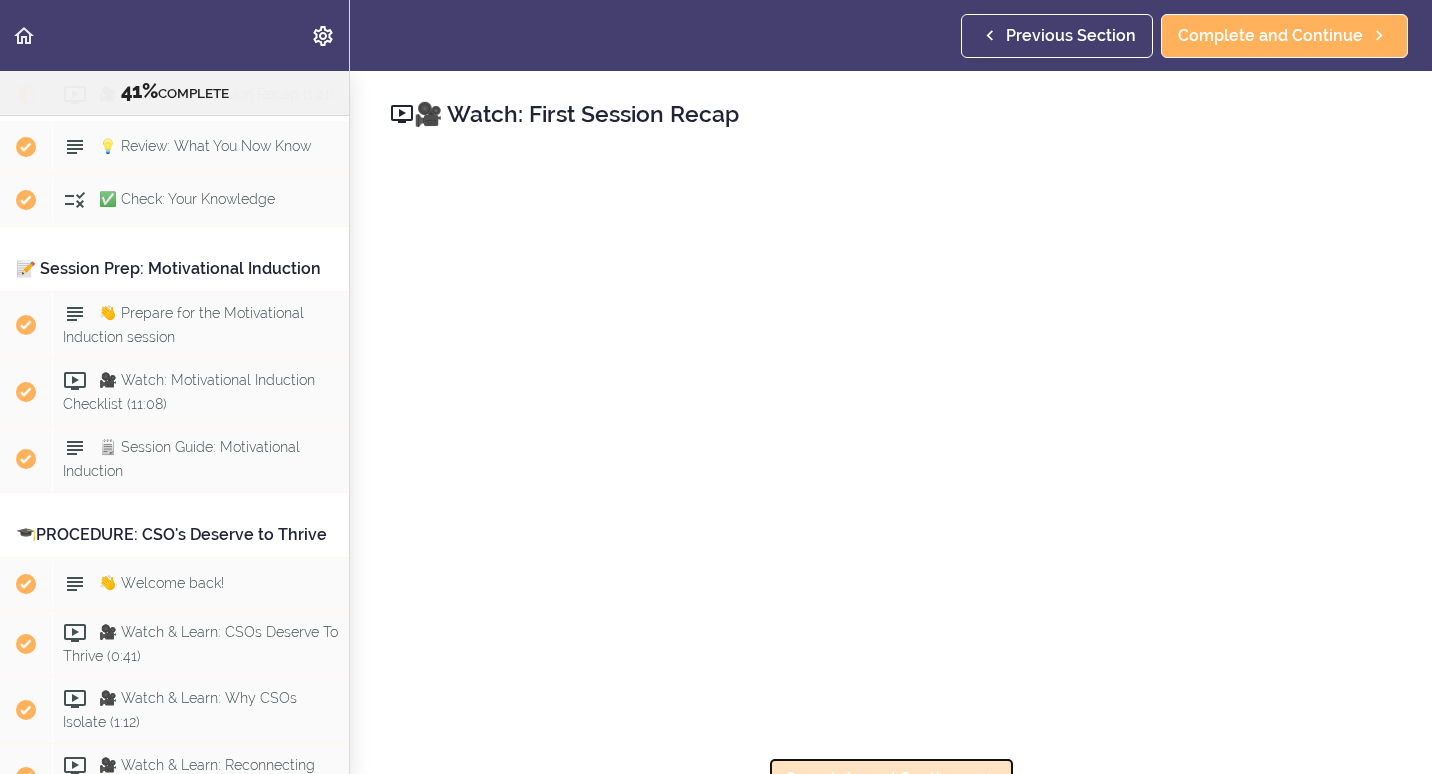 click on "Complete and Continue" at bounding box center (891, 779) 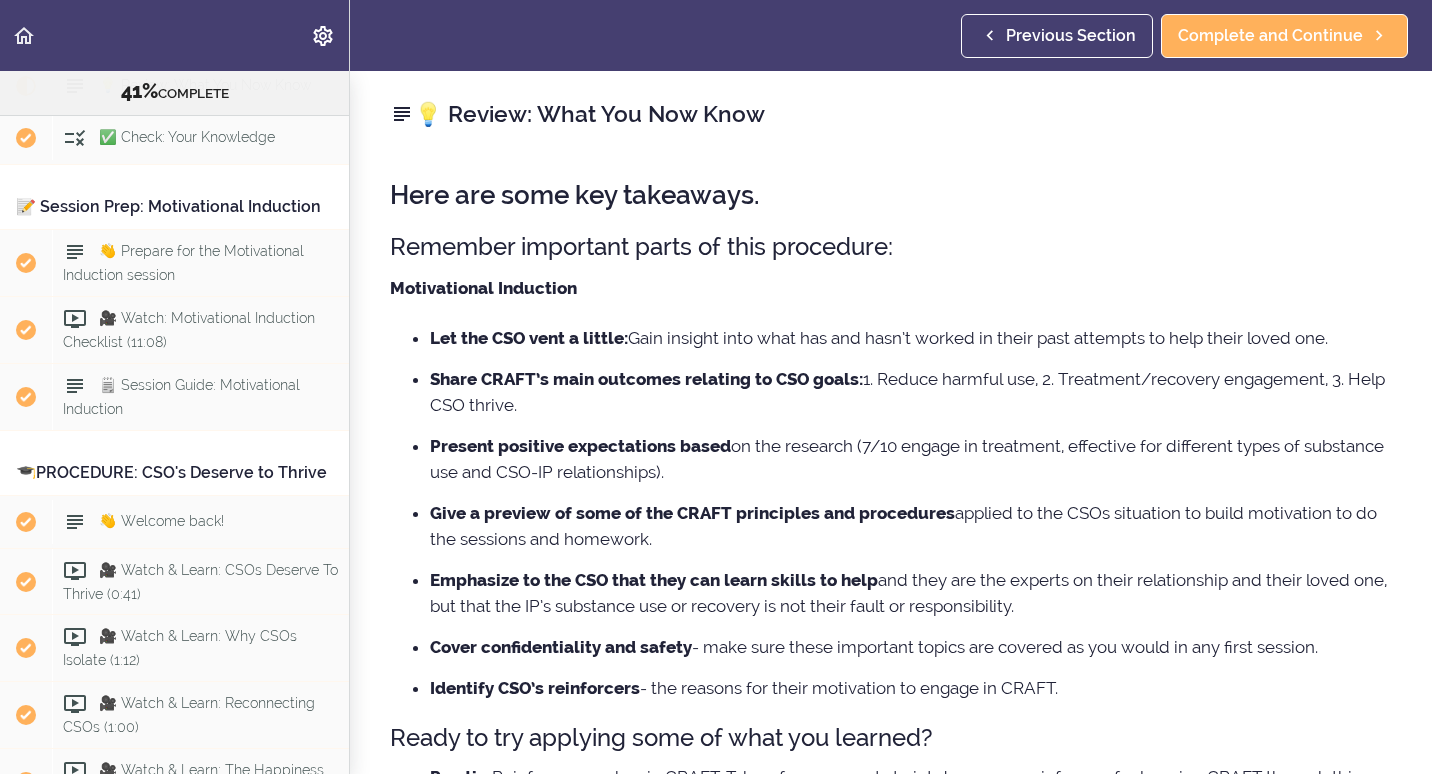 scroll, scrollTop: 3694, scrollLeft: 0, axis: vertical 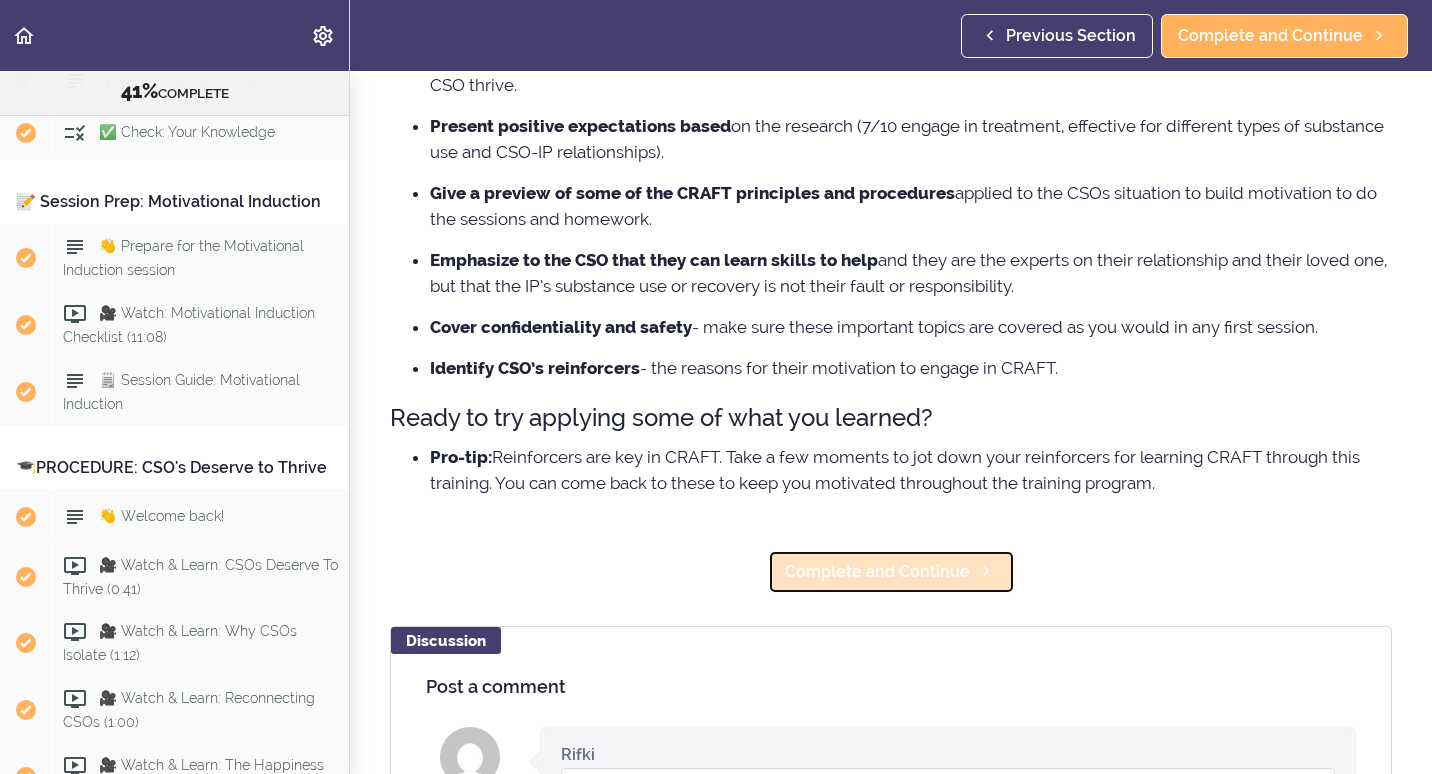 click on "Complete and Continue" at bounding box center (877, 572) 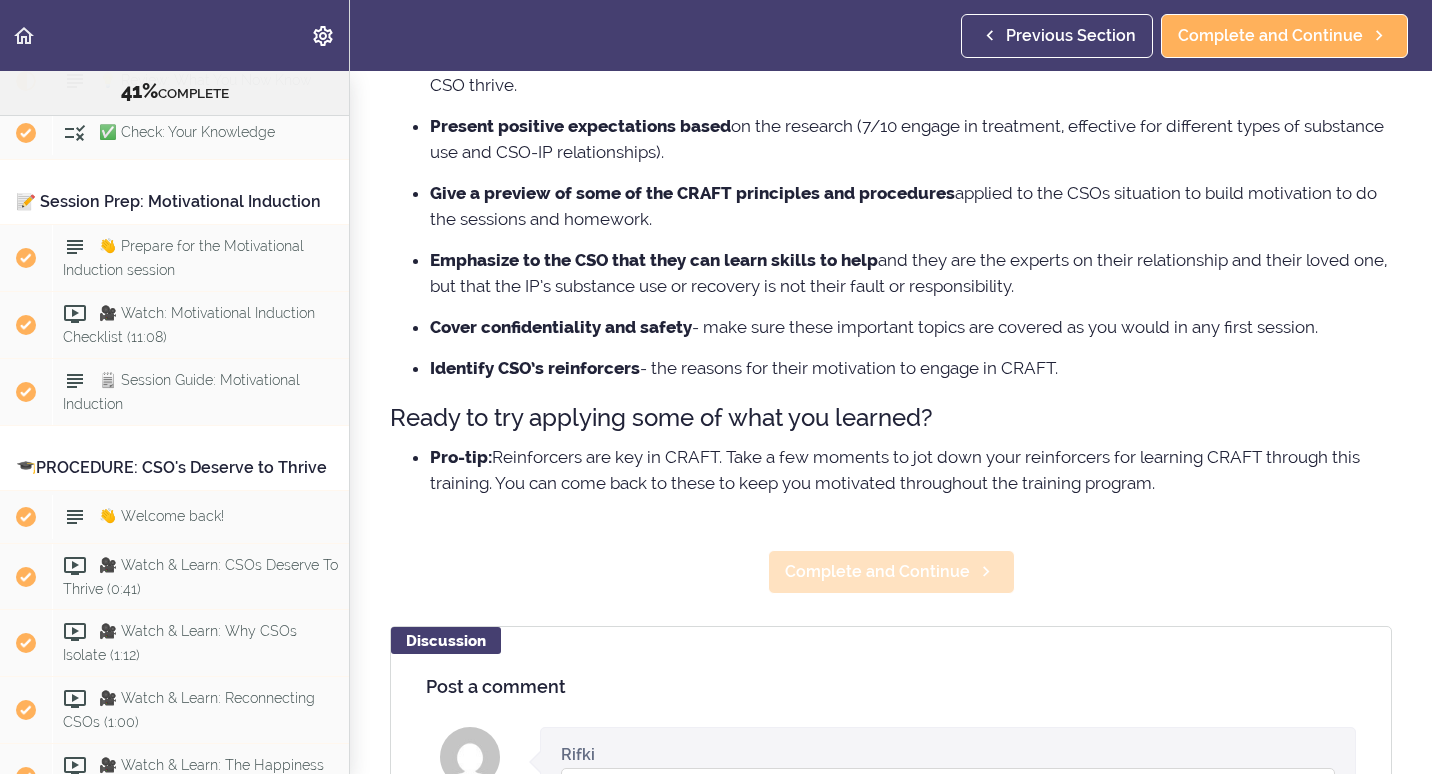 scroll, scrollTop: 0, scrollLeft: 0, axis: both 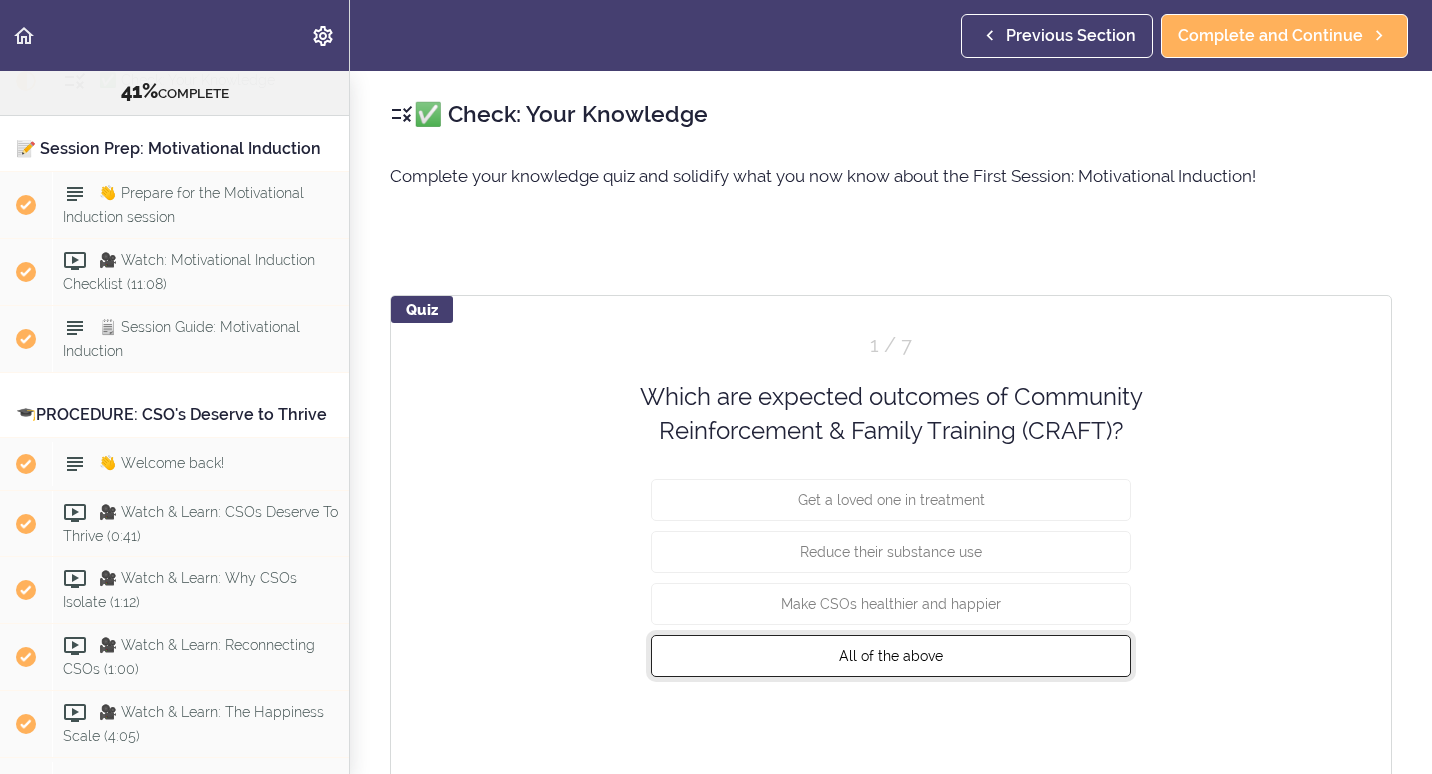 click on "All of the above" at bounding box center [891, 655] 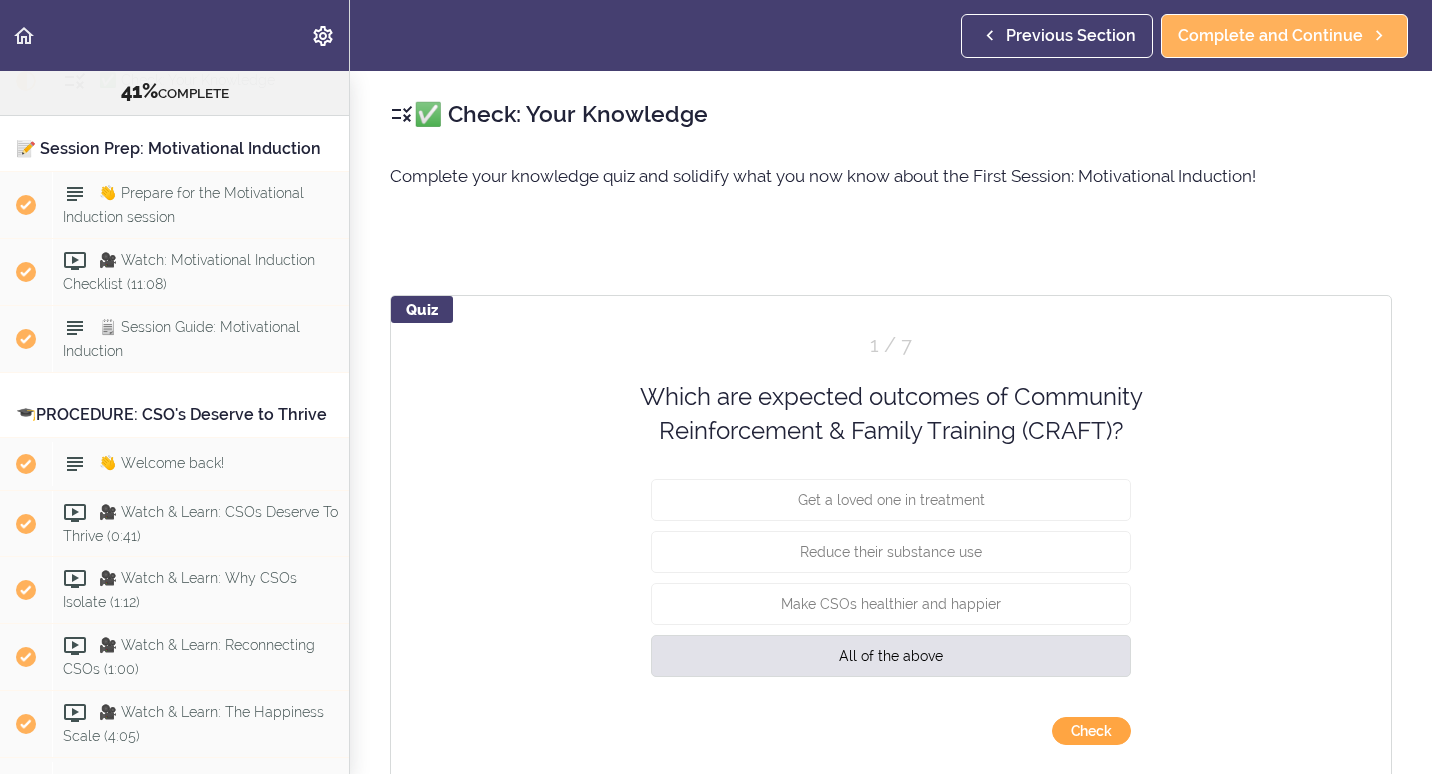 click on "Check" at bounding box center [1091, 731] 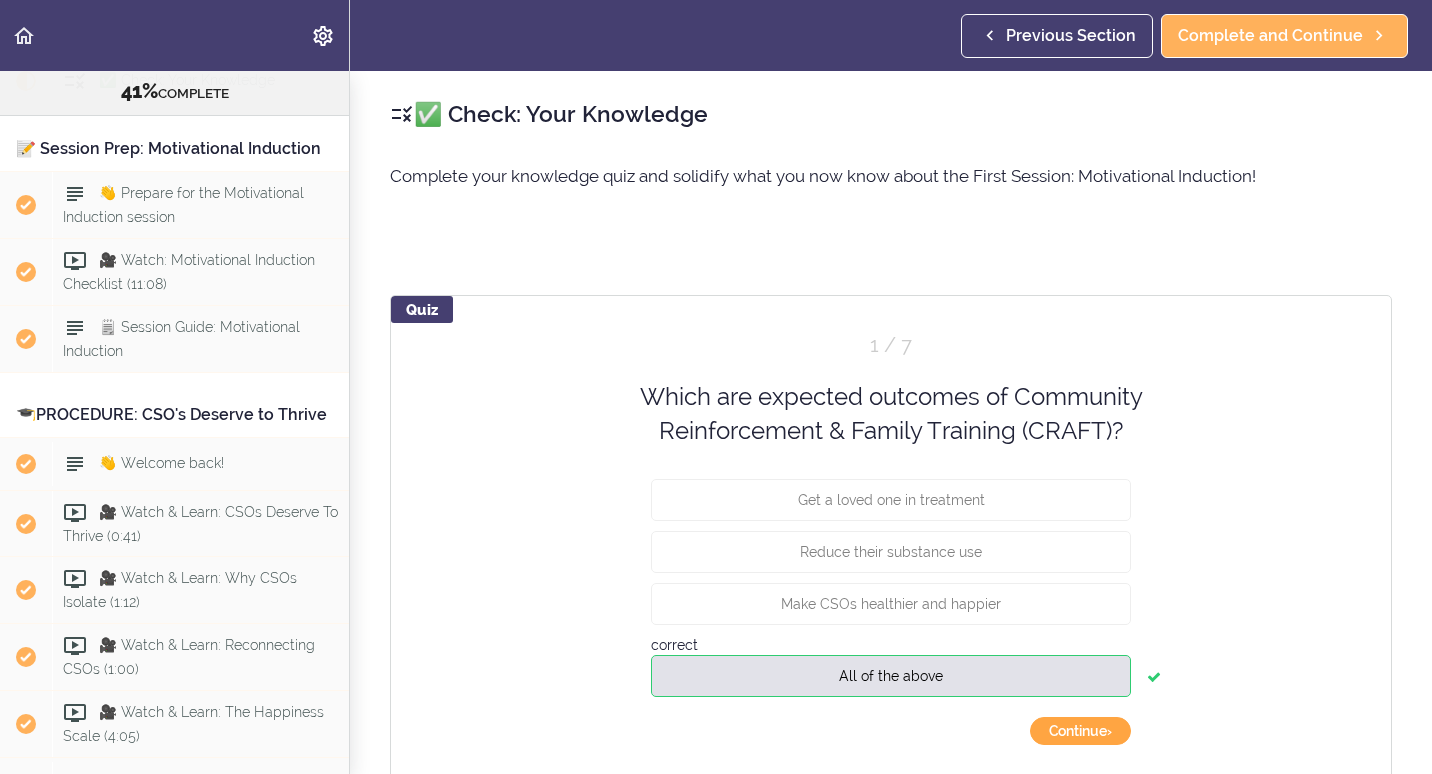click on "Continue  ›" at bounding box center [1080, 731] 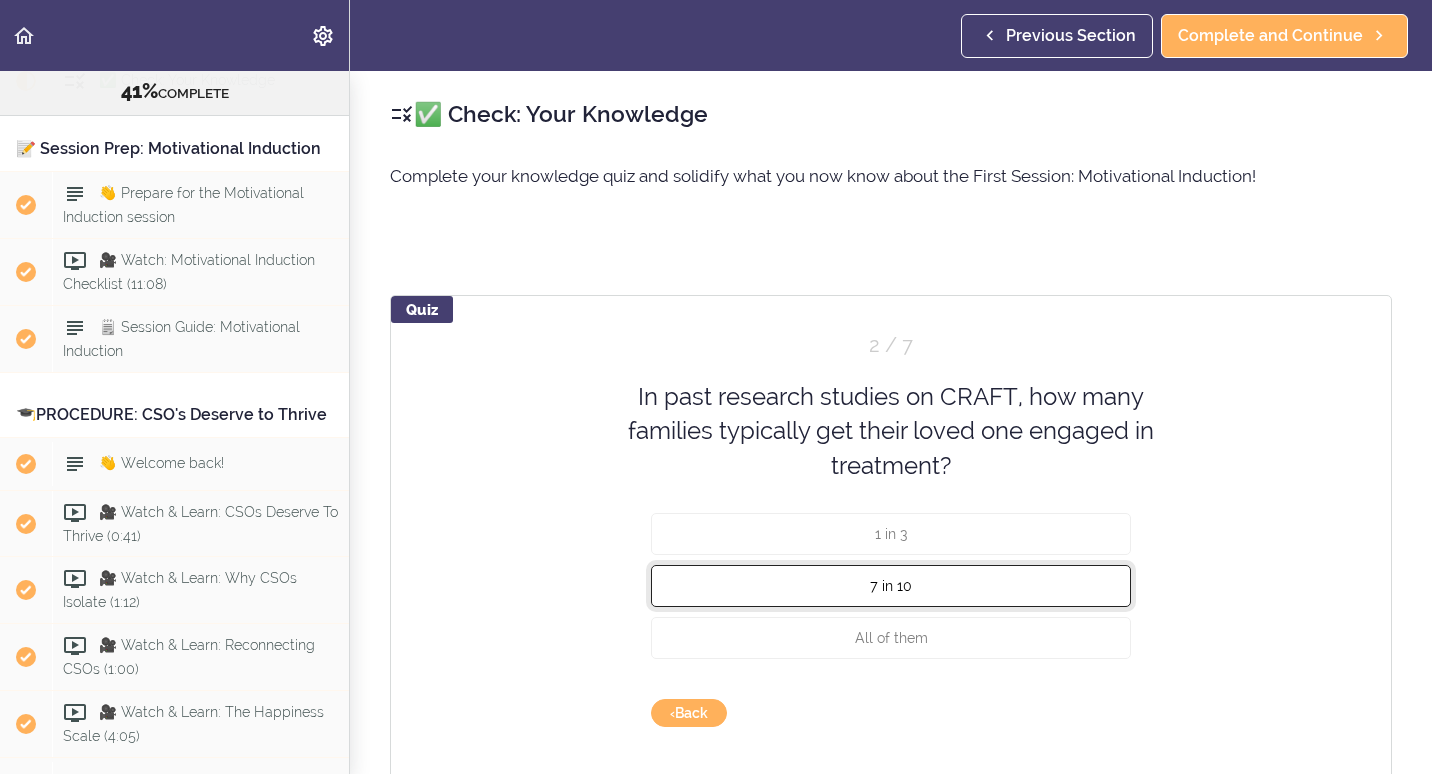click on "7 in 10" at bounding box center (891, 586) 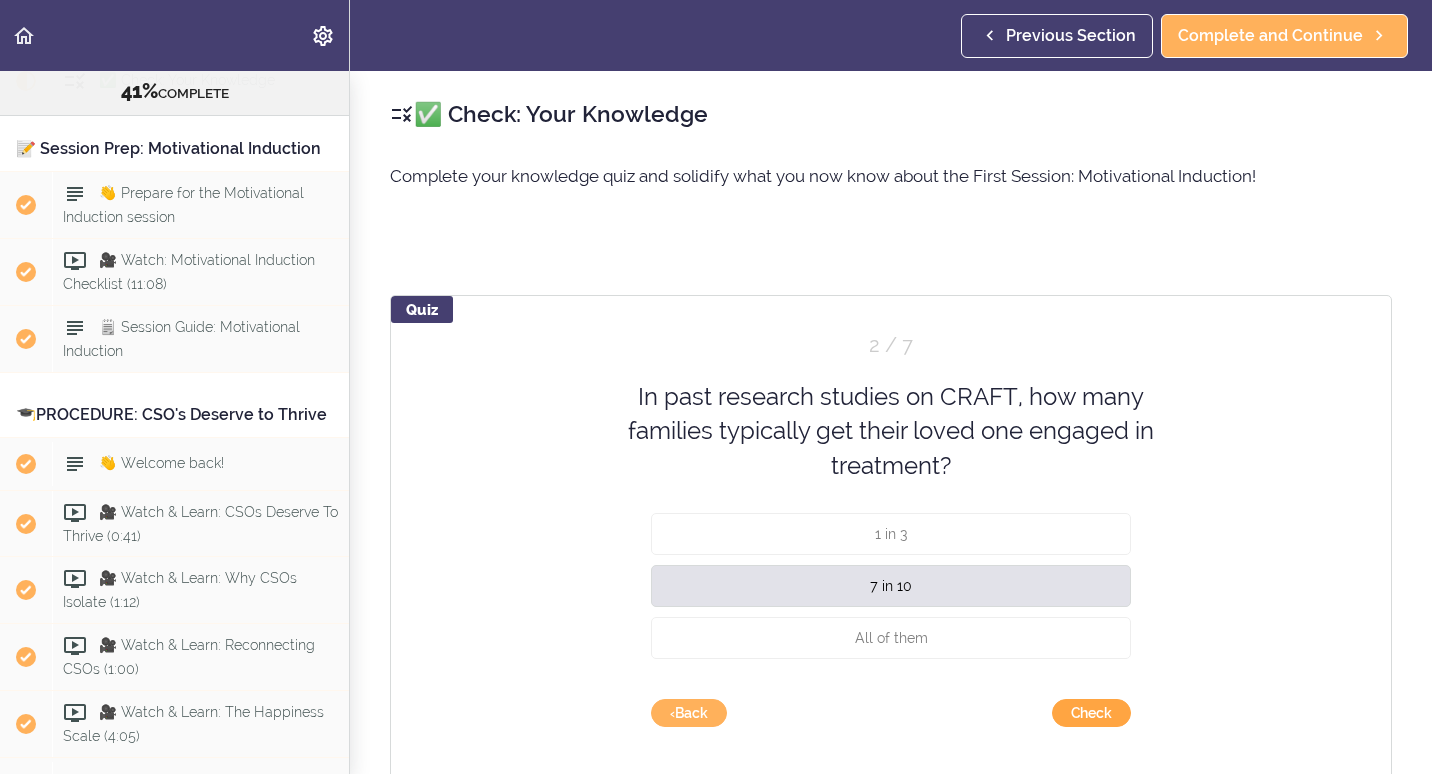 click on "Check" at bounding box center (1091, 713) 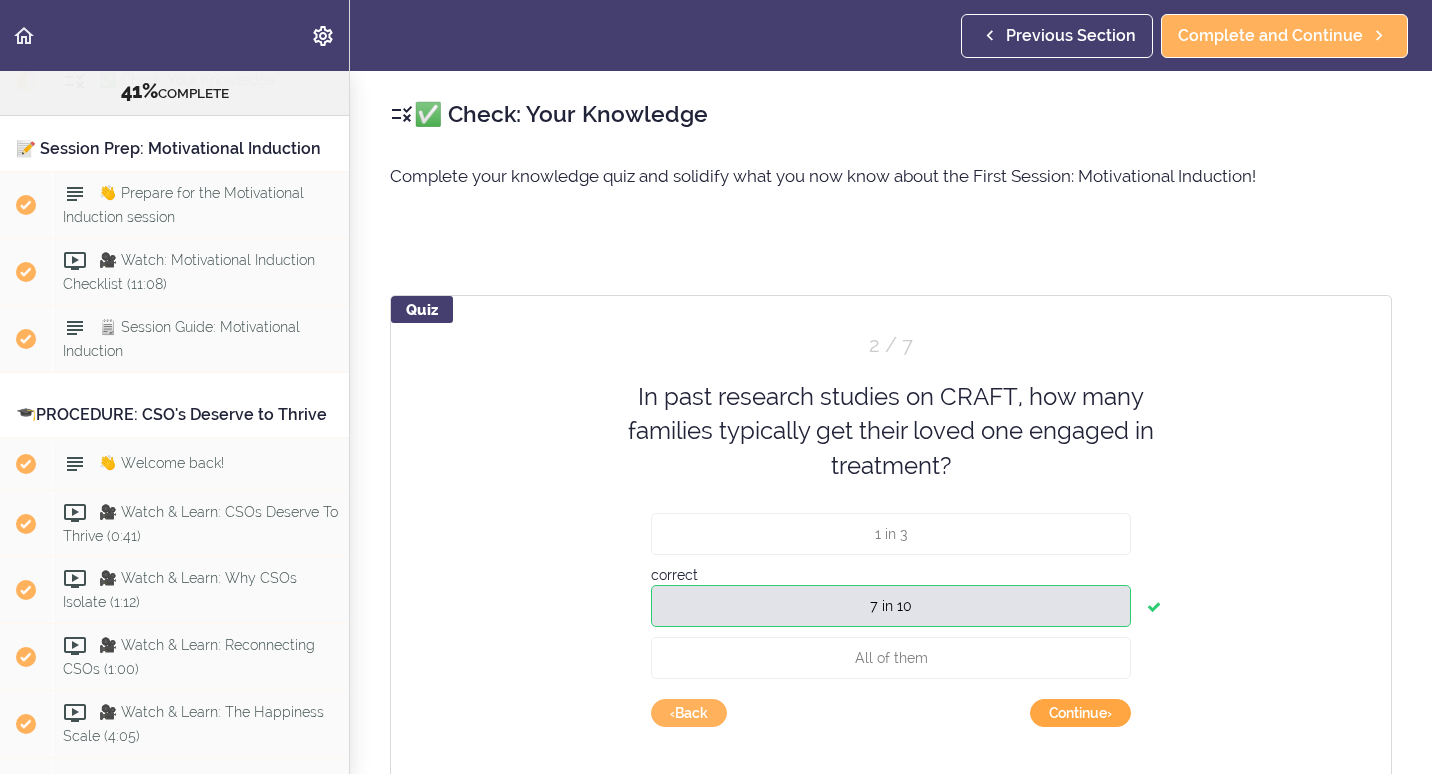 click on "Continue  ›" at bounding box center [1080, 713] 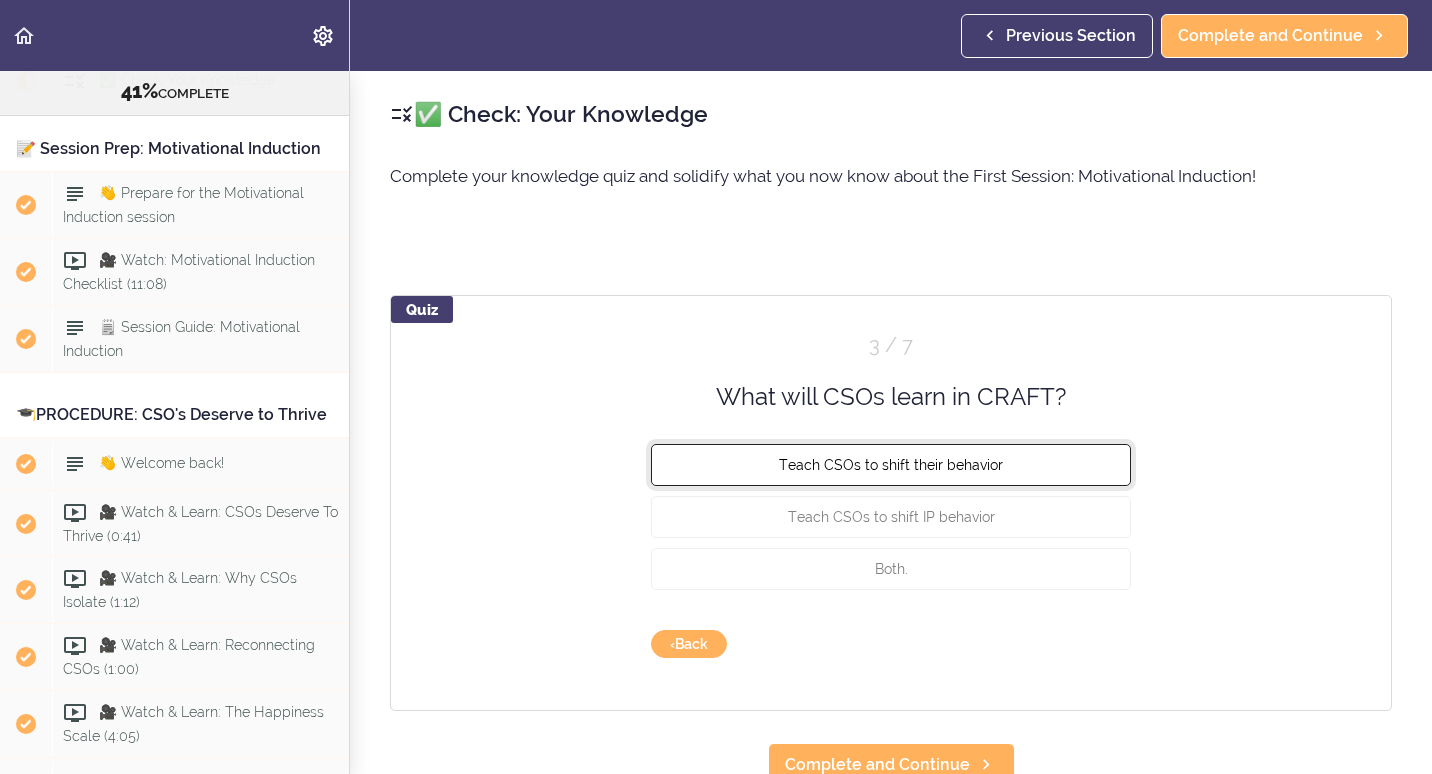 click on "Teach CSOs to shift their behavior" at bounding box center (891, 465) 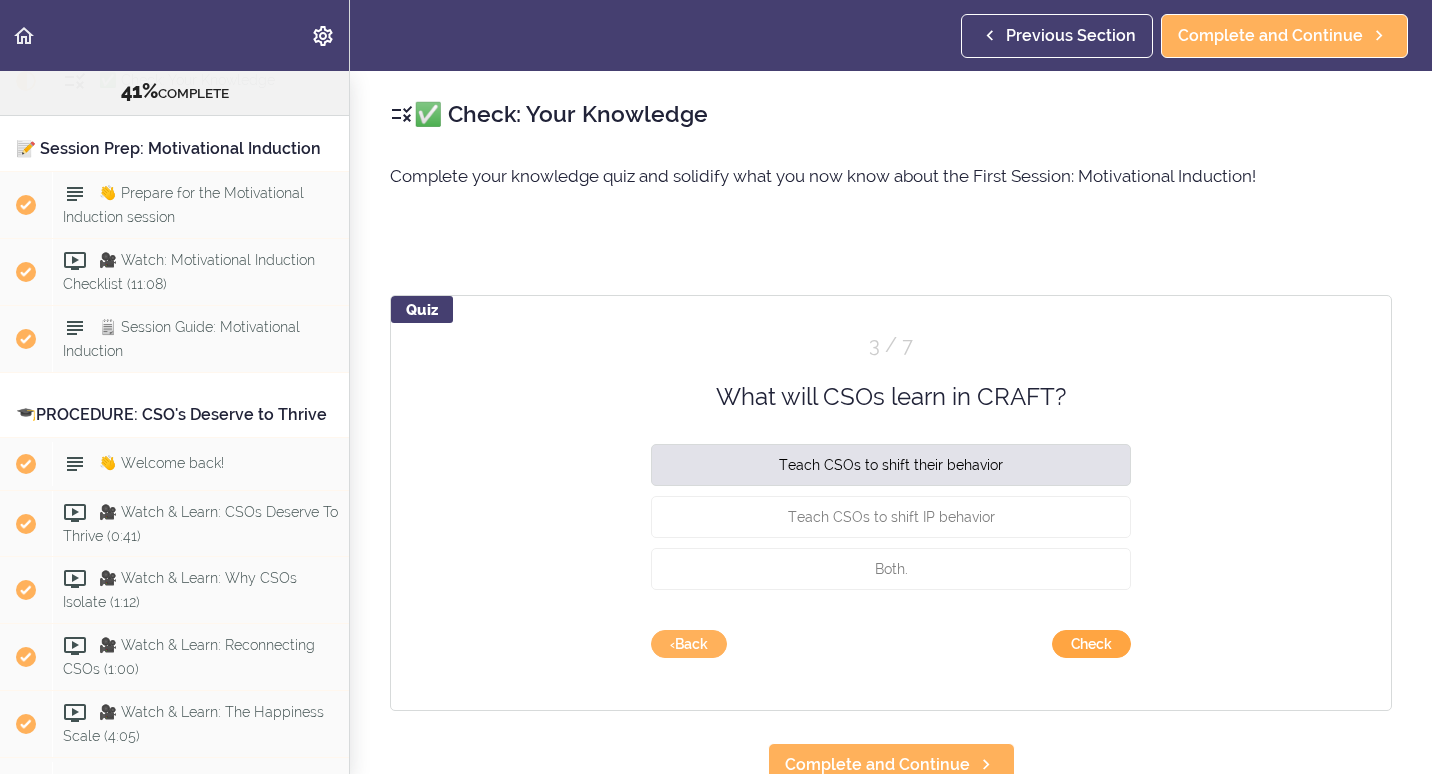 click on "Check" at bounding box center (1091, 644) 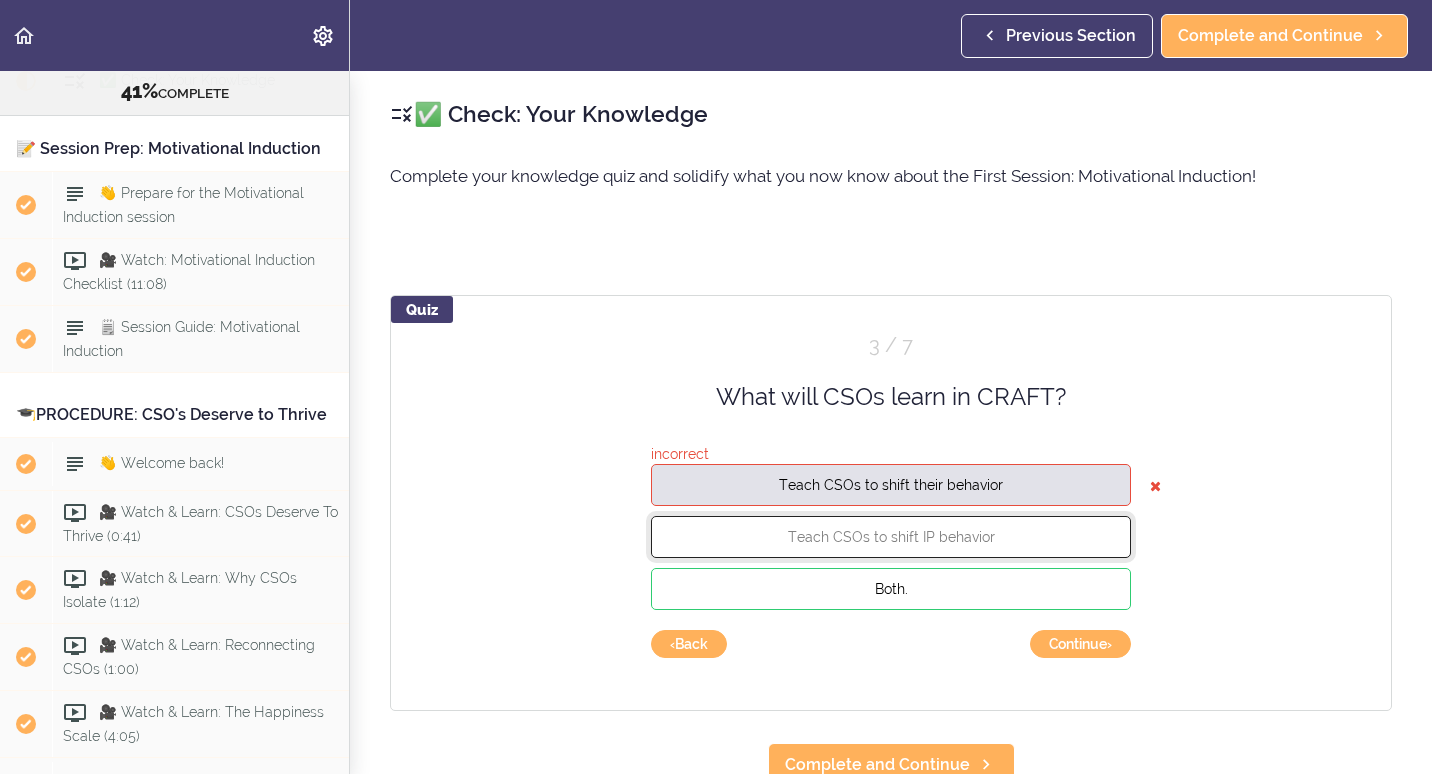 drag, startPoint x: 989, startPoint y: 550, endPoint x: 990, endPoint y: 597, distance: 47.010635 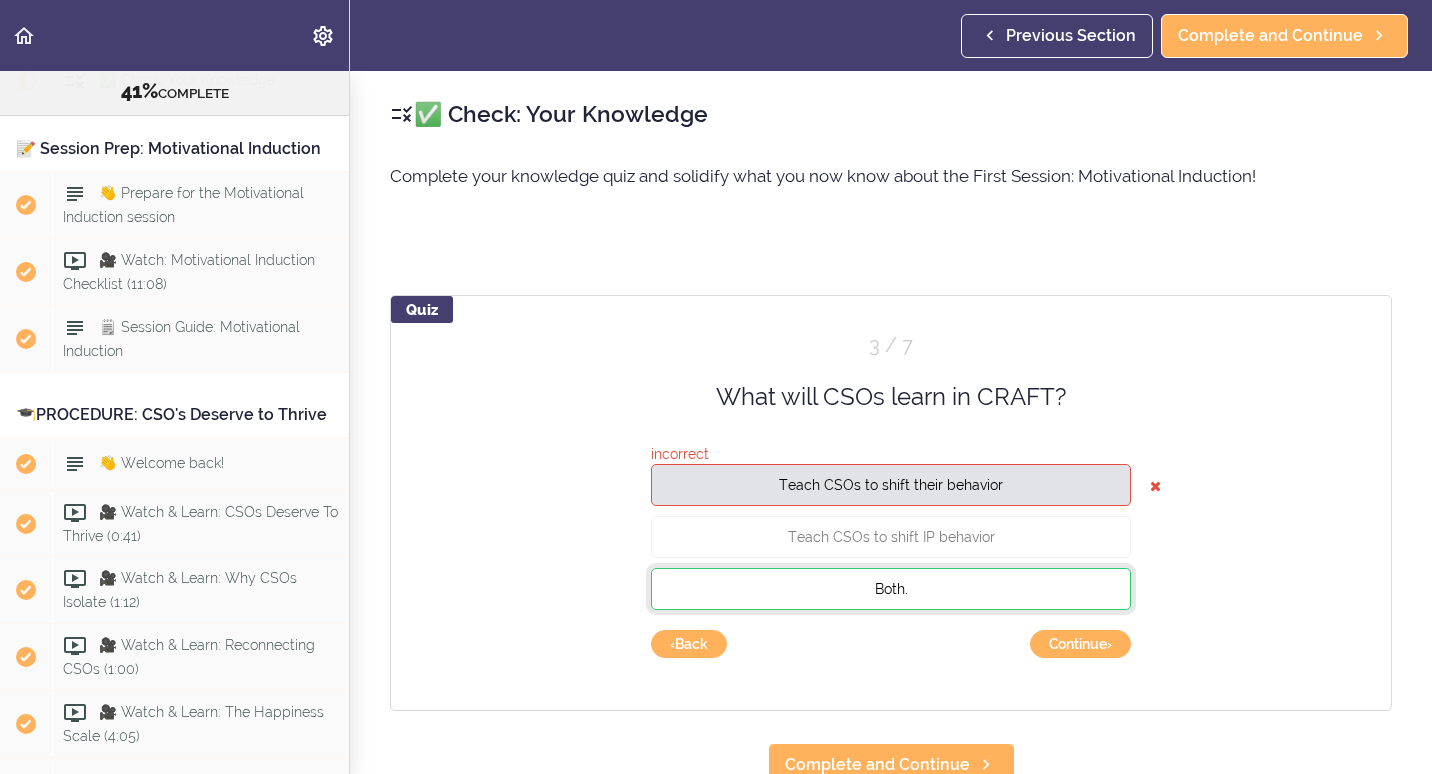 click on "Both." at bounding box center (891, 589) 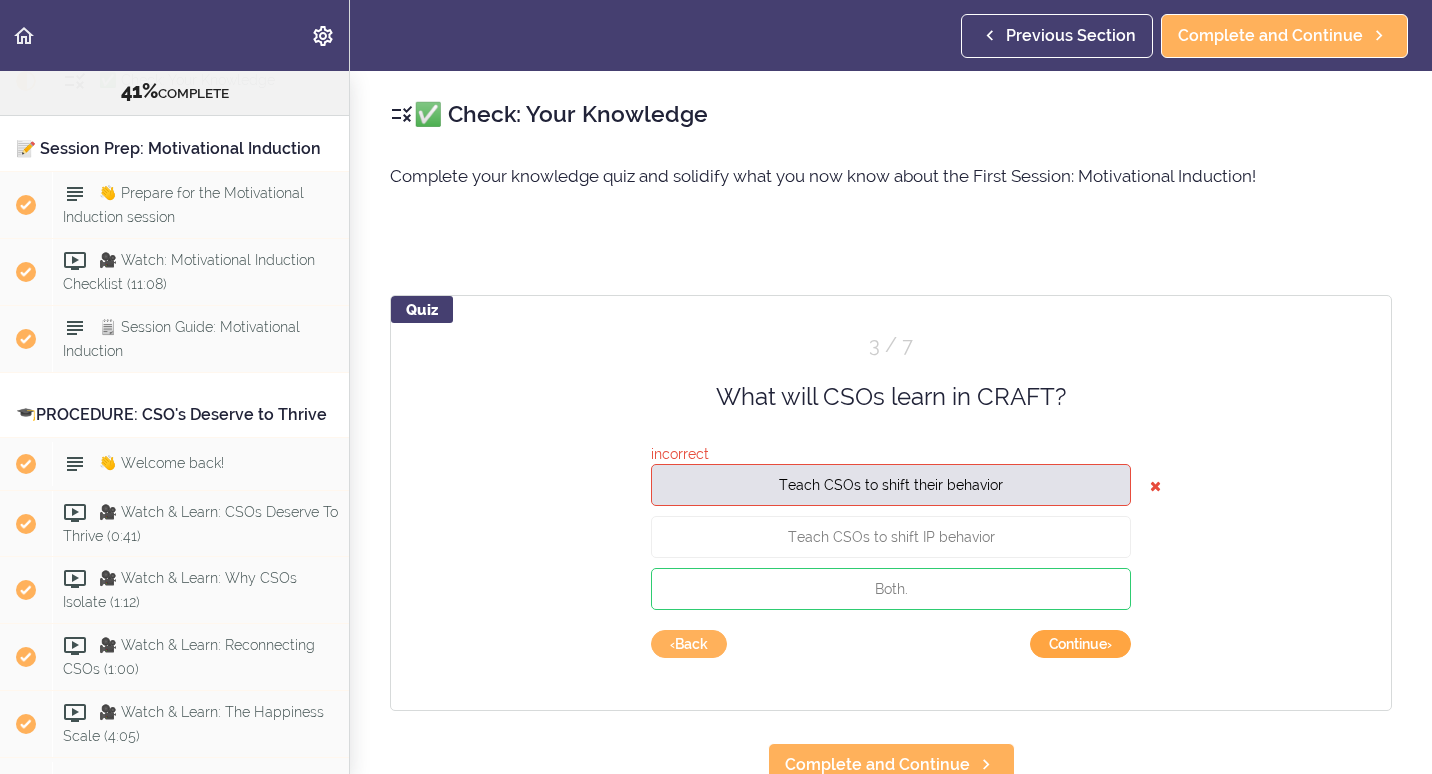 click on "Continue  ›" at bounding box center [1080, 644] 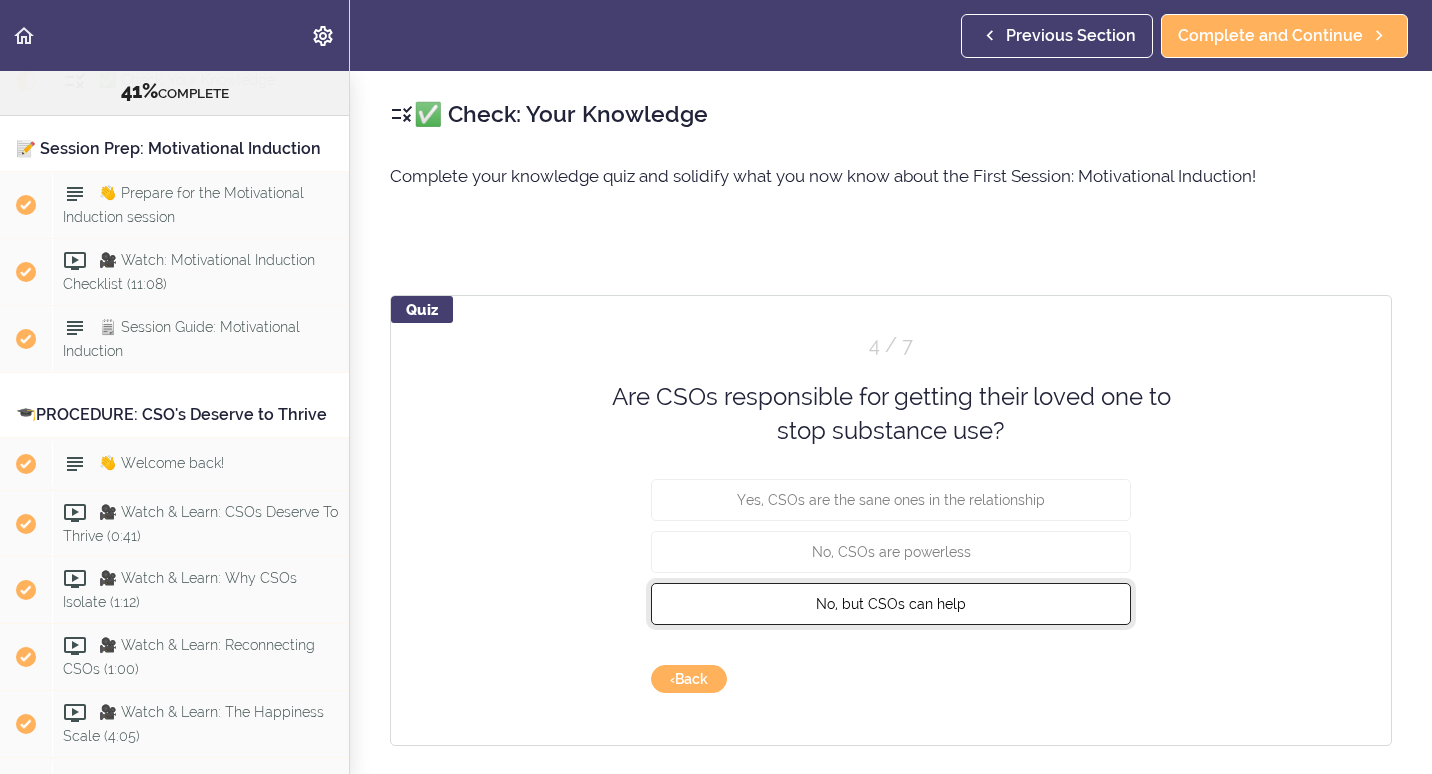 click on "No, but CSOs can help" at bounding box center [891, 603] 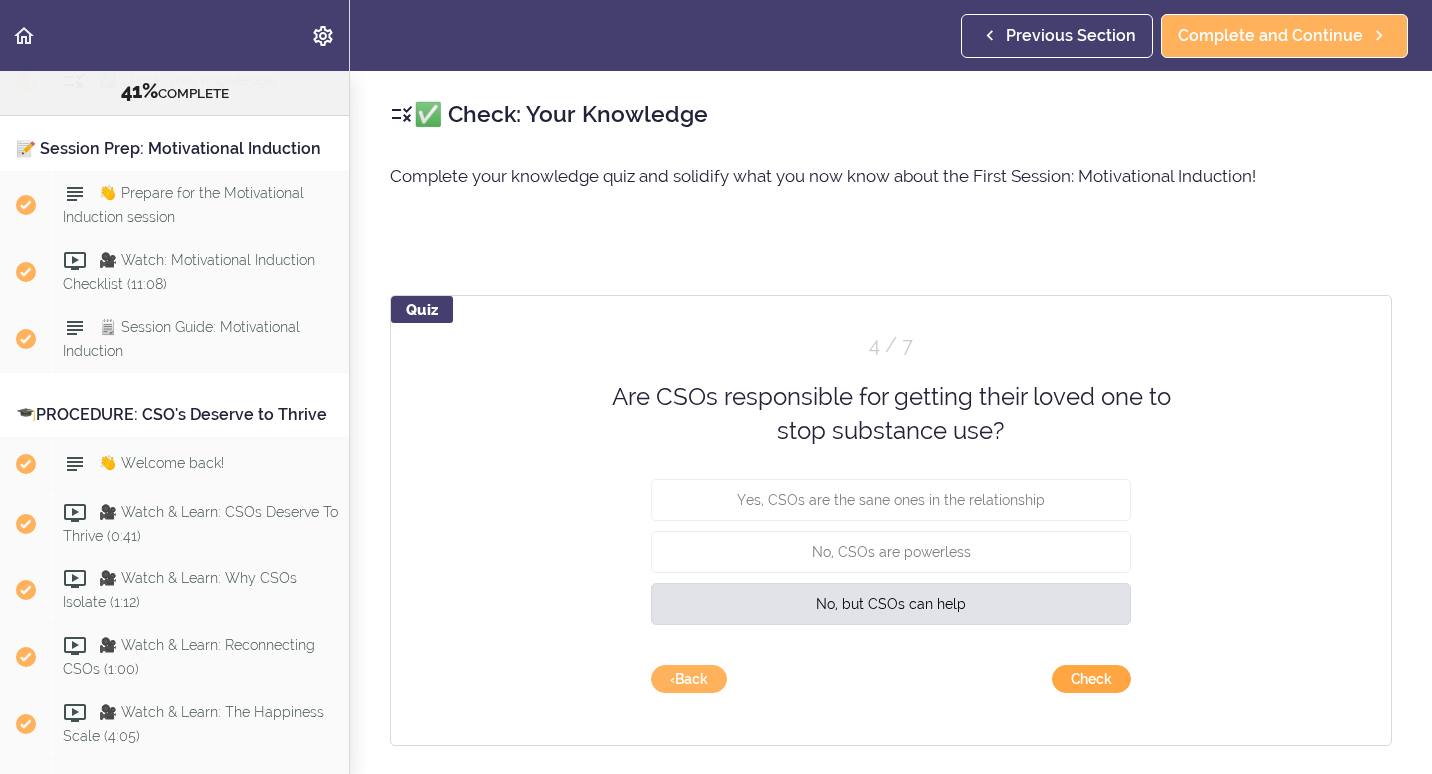 click on "Check" at bounding box center (1091, 679) 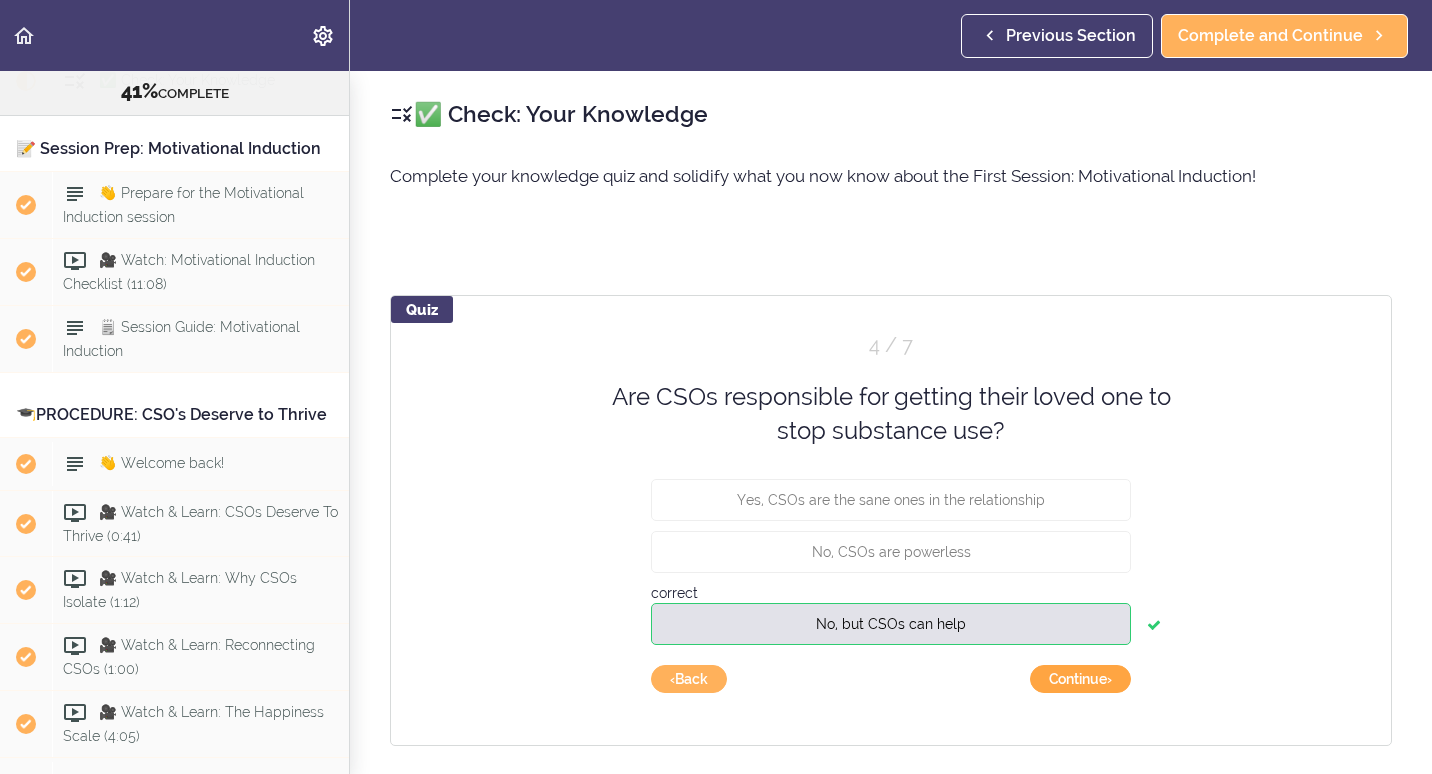 click on "Continue  ›" at bounding box center [1080, 679] 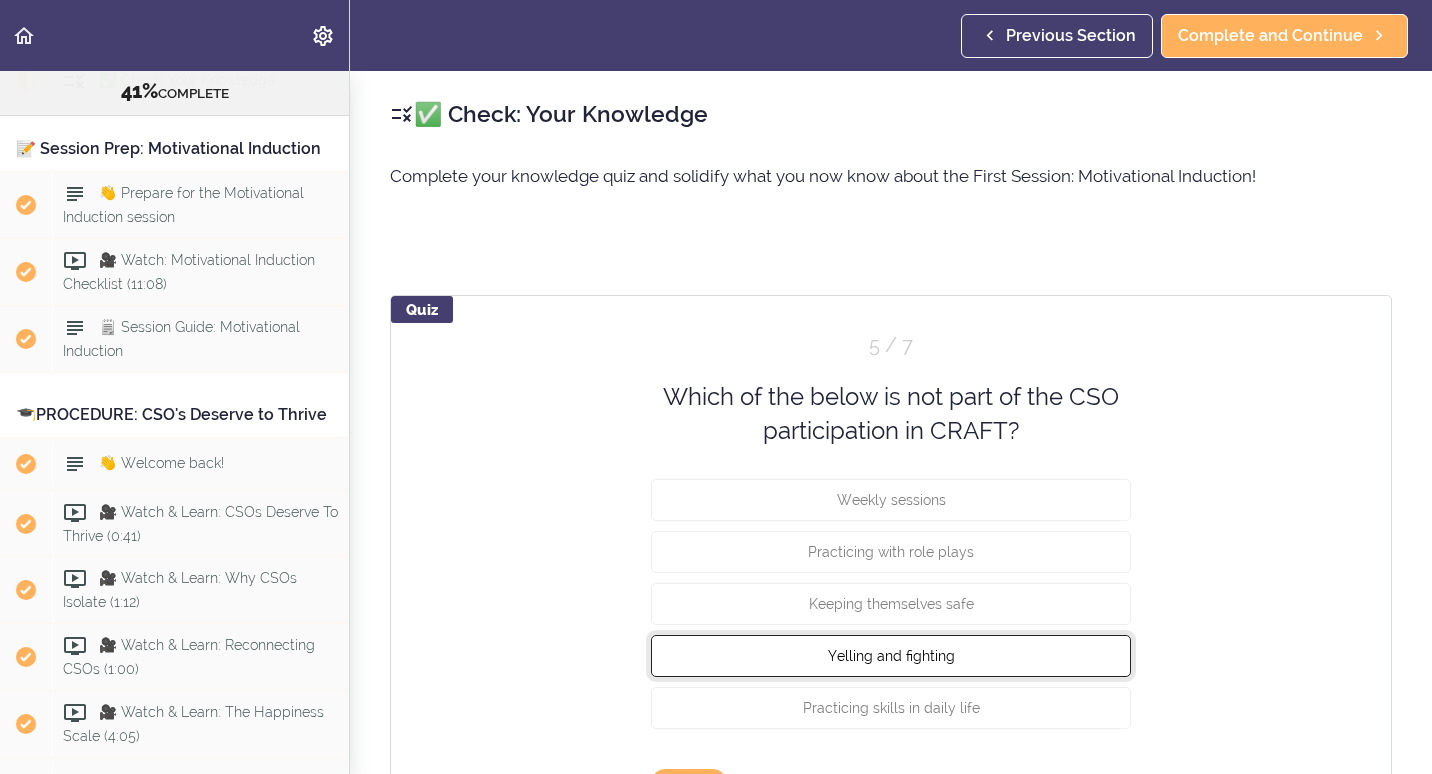 click on "Yelling and fighting" at bounding box center [891, 655] 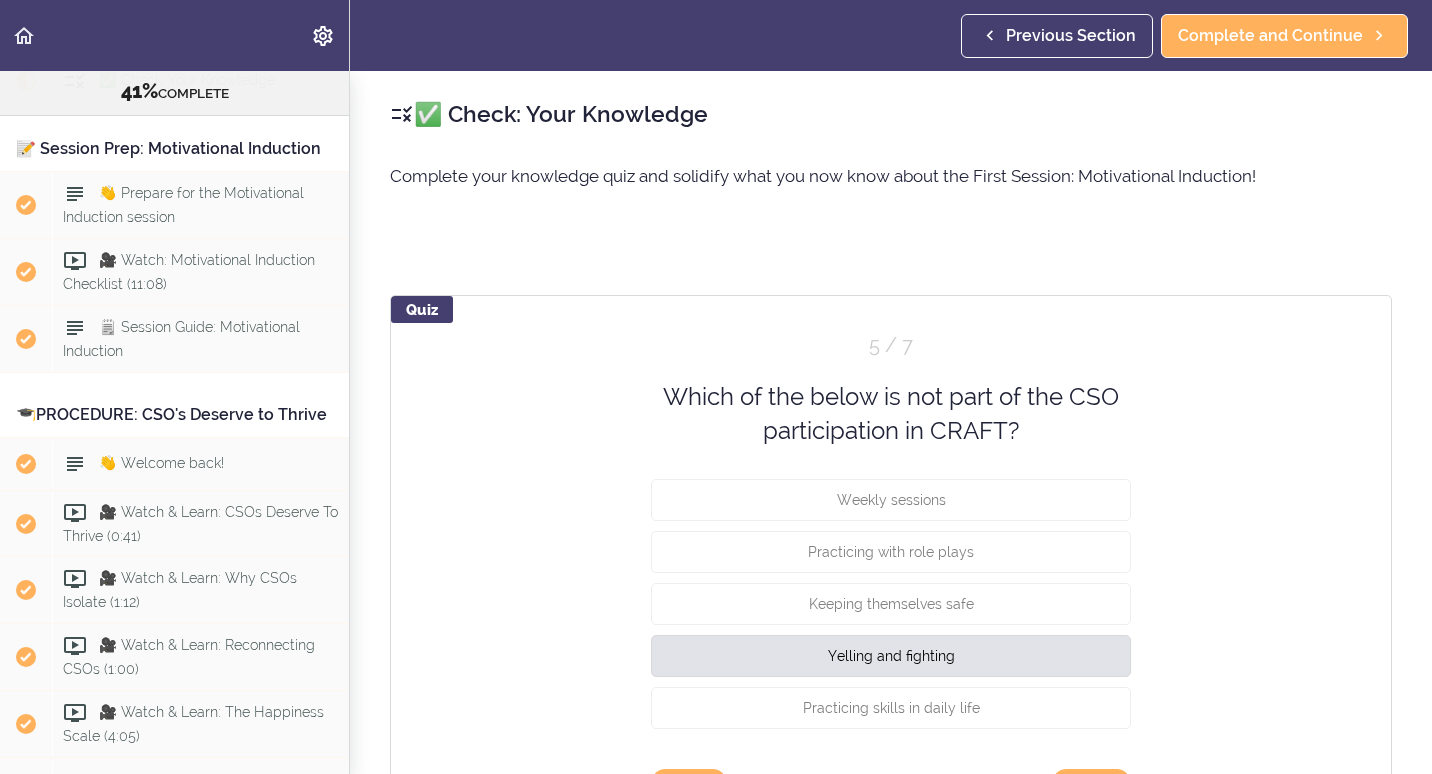 click on "Quiz 5 / 7 Which of the below is not part of the CSO participation in CRAFT? Weekly sessions Practicing with role plays Keeping themselves safe Yelling and fighting Practicing skills in daily life Check Continue  › ‹  Back" at bounding box center (891, 572) 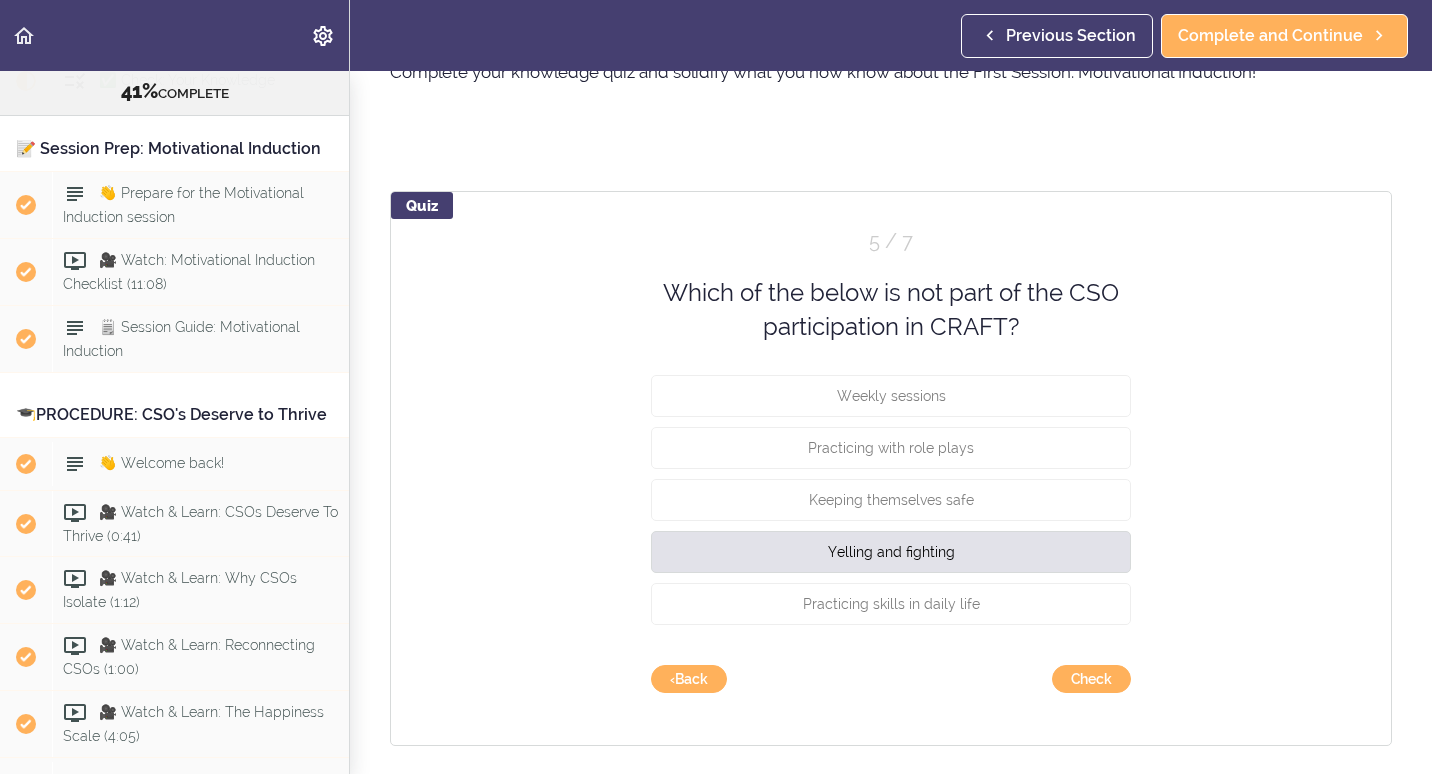 scroll, scrollTop: 120, scrollLeft: 0, axis: vertical 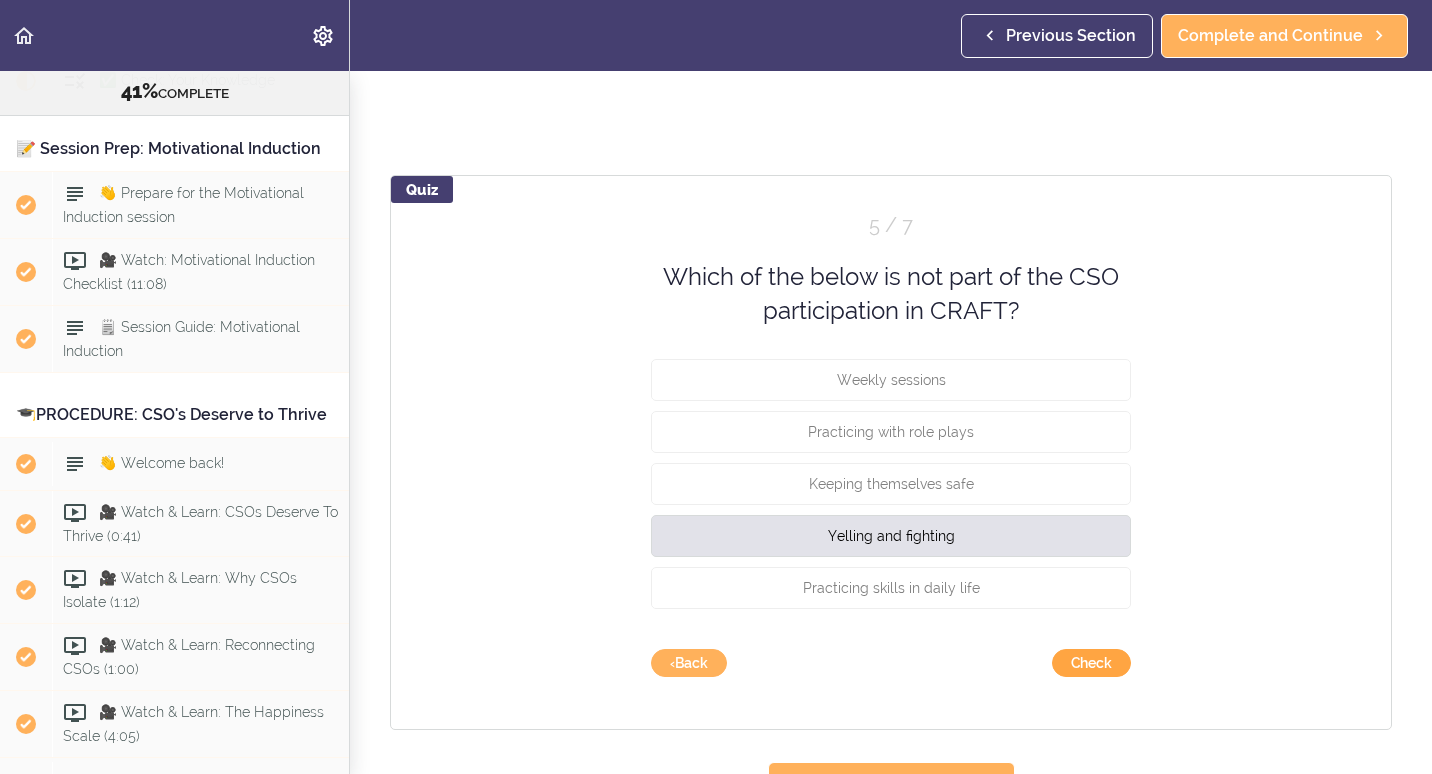 click on "Check" at bounding box center (1091, 663) 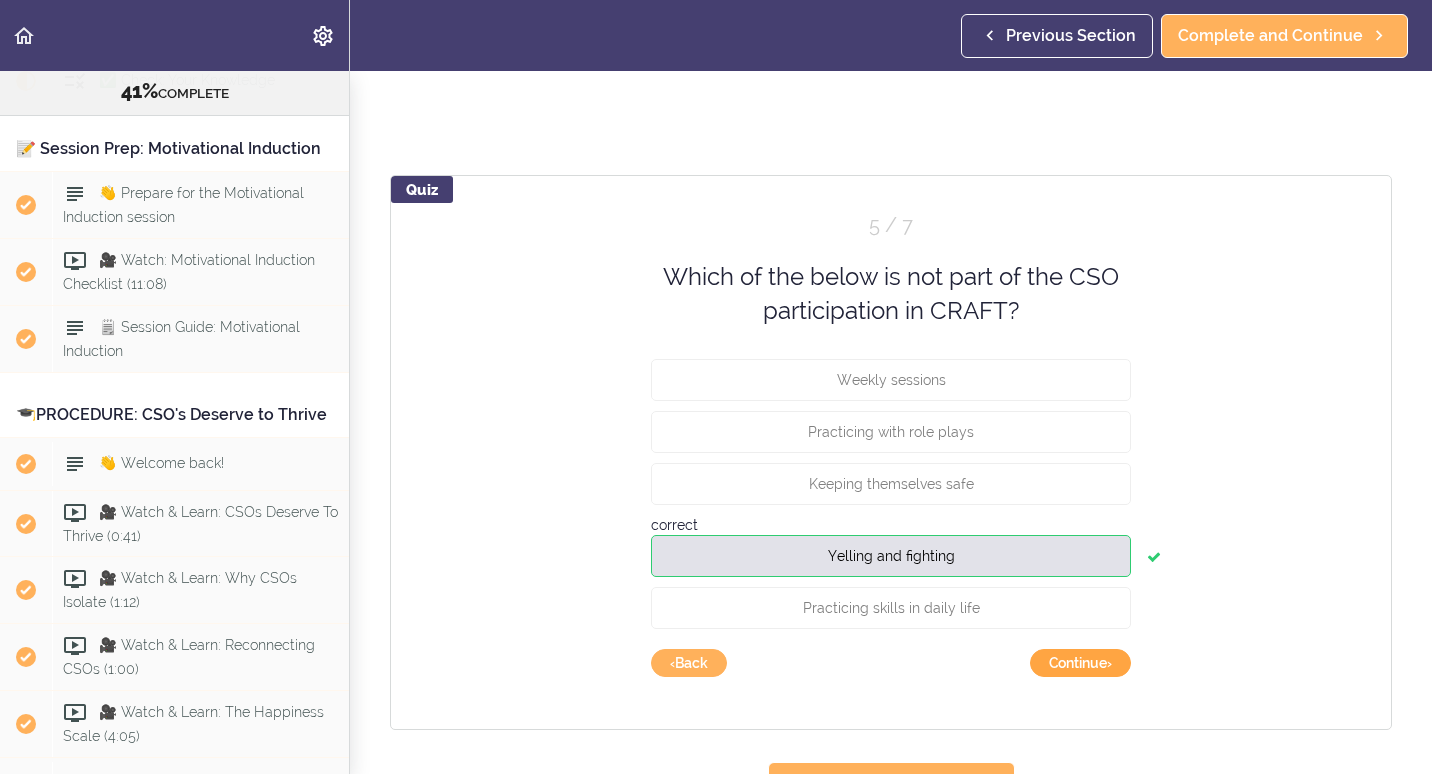 click on "Continue  ›" at bounding box center [1080, 663] 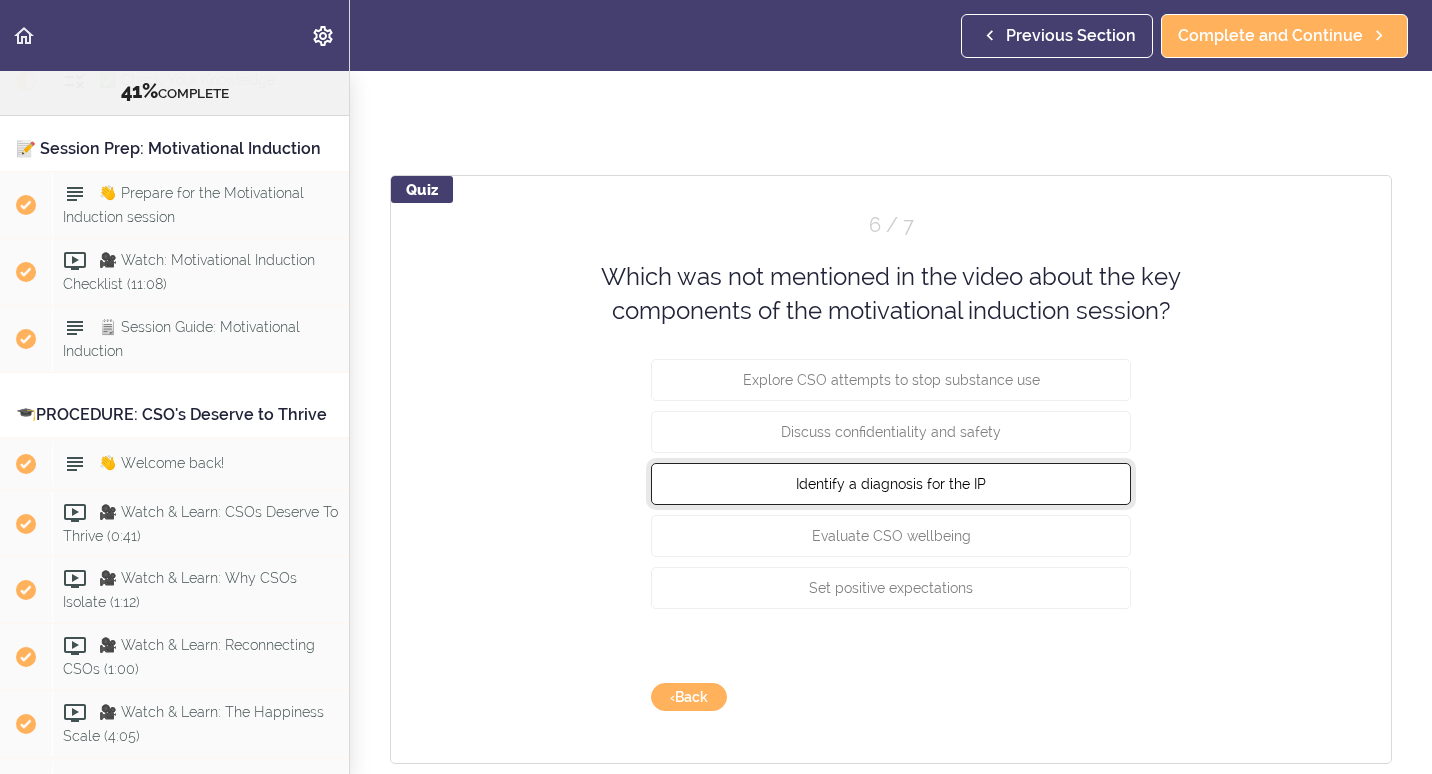 click on "Identify a diagnosis for the IP" at bounding box center [891, 483] 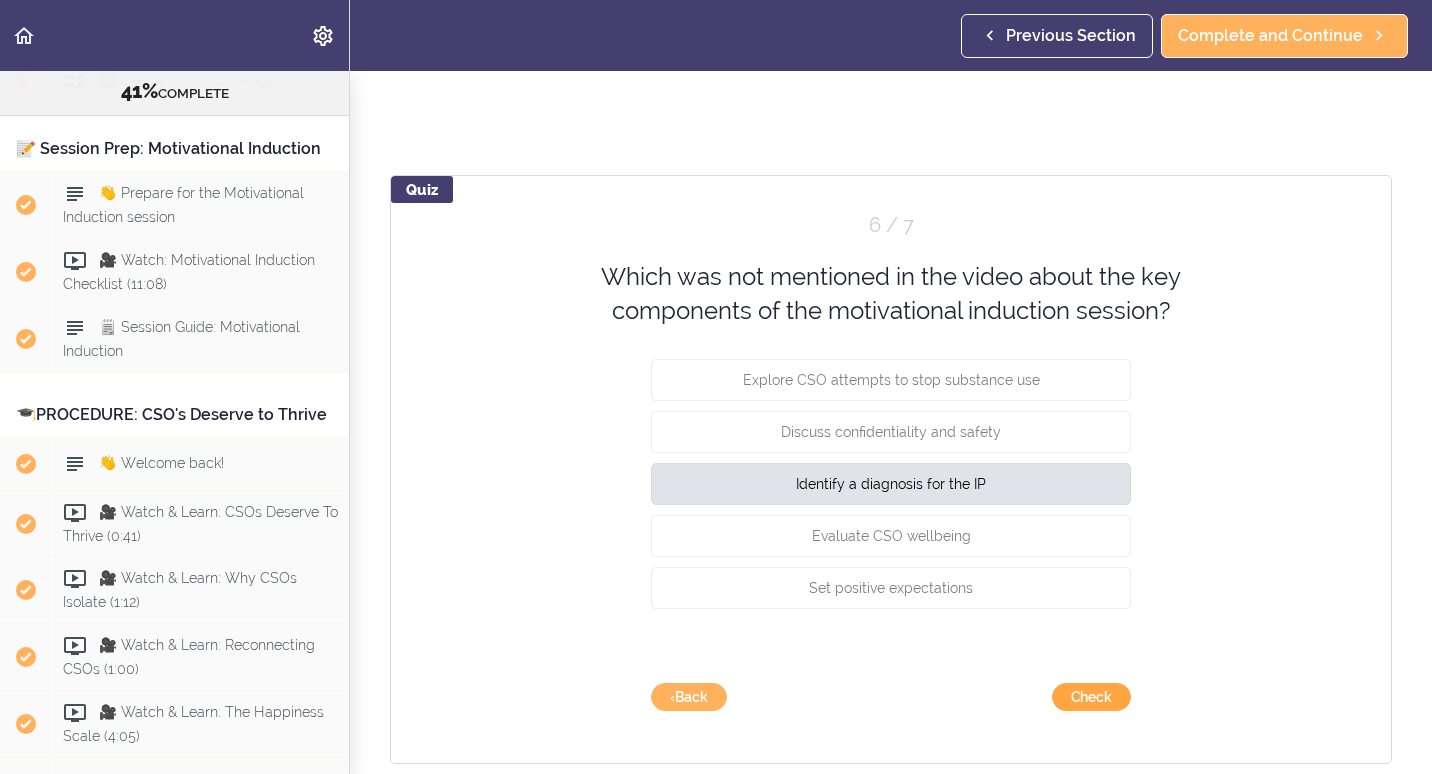 click on "Check" at bounding box center (1091, 697) 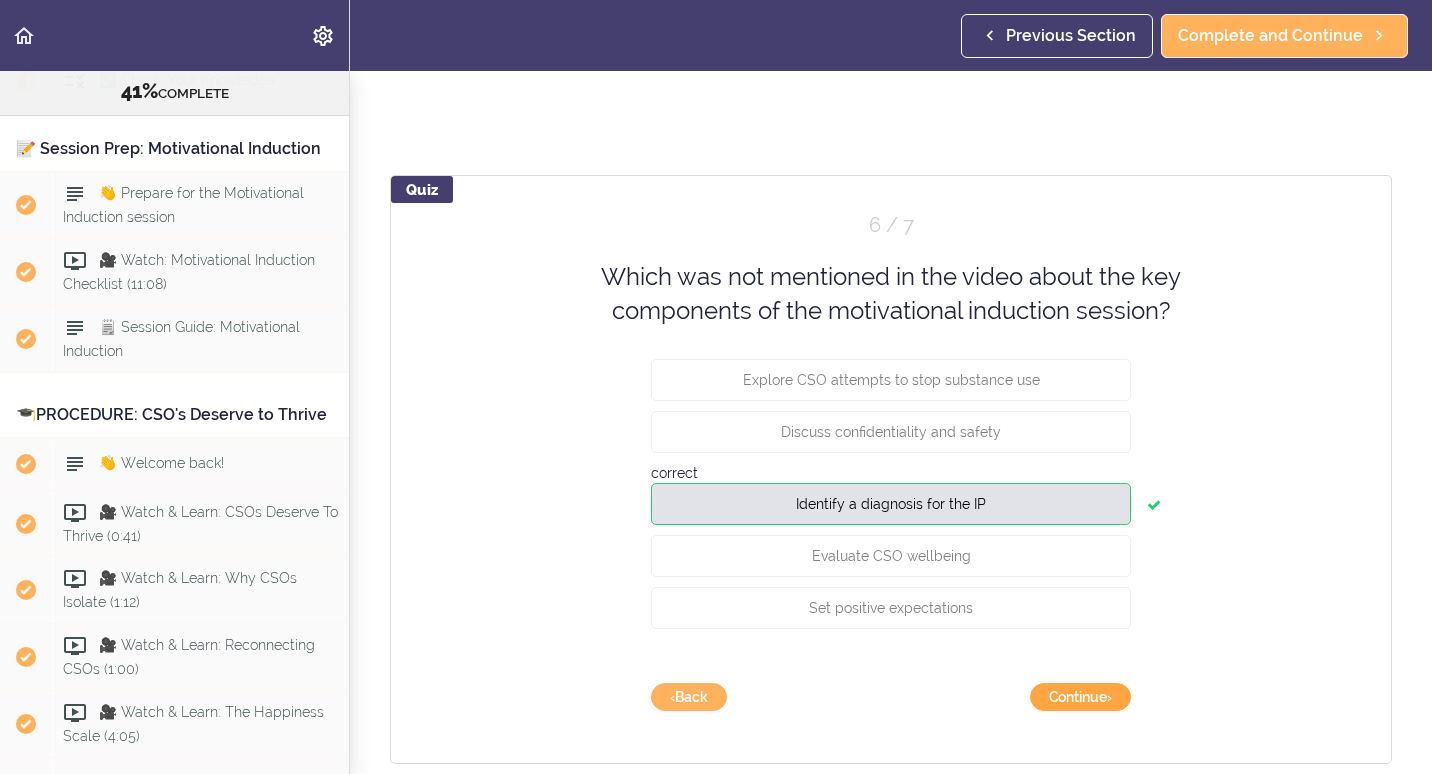 click on "Continue  ›" at bounding box center (1080, 697) 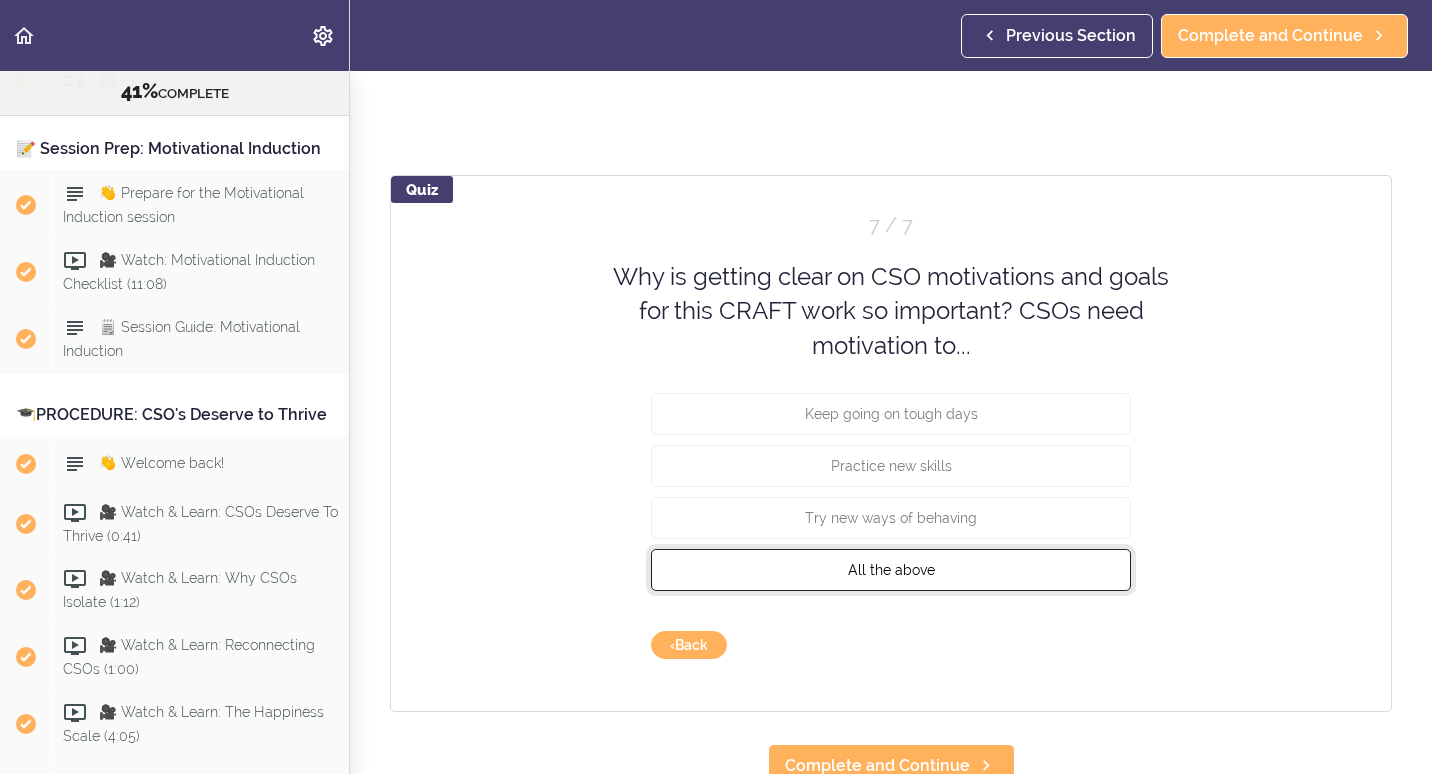 click on "All the above" at bounding box center (891, 570) 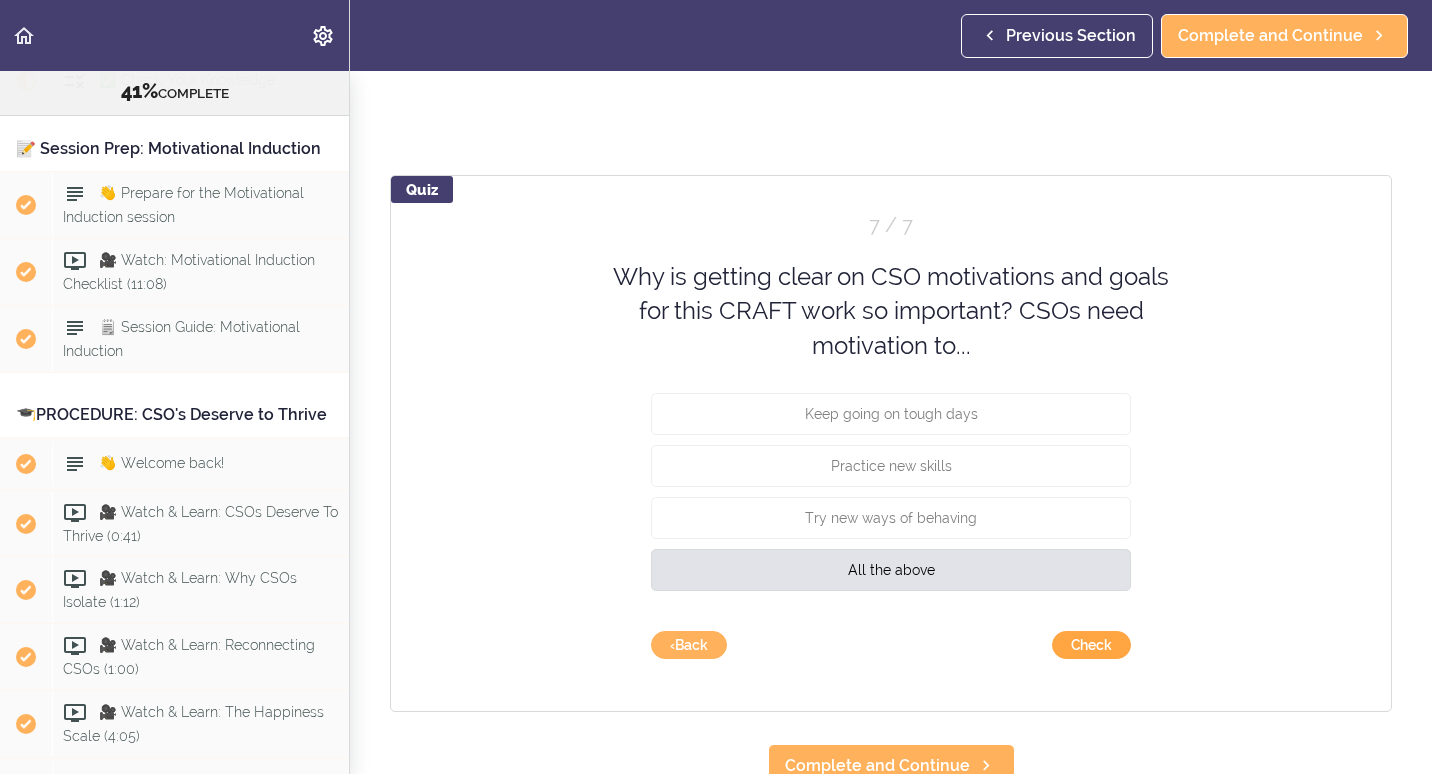 click on "Check" at bounding box center (1091, 645) 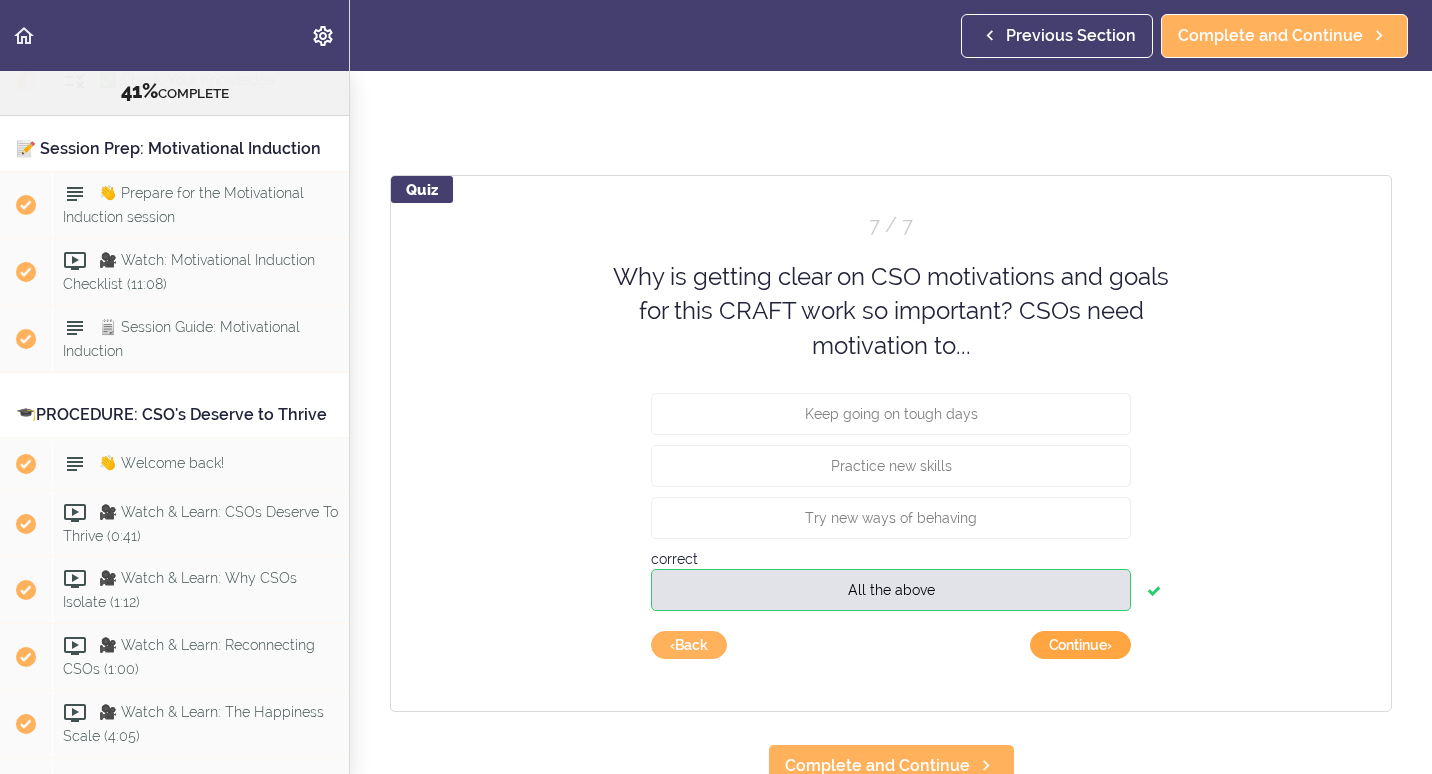 click on "Continue  ›" at bounding box center (1080, 645) 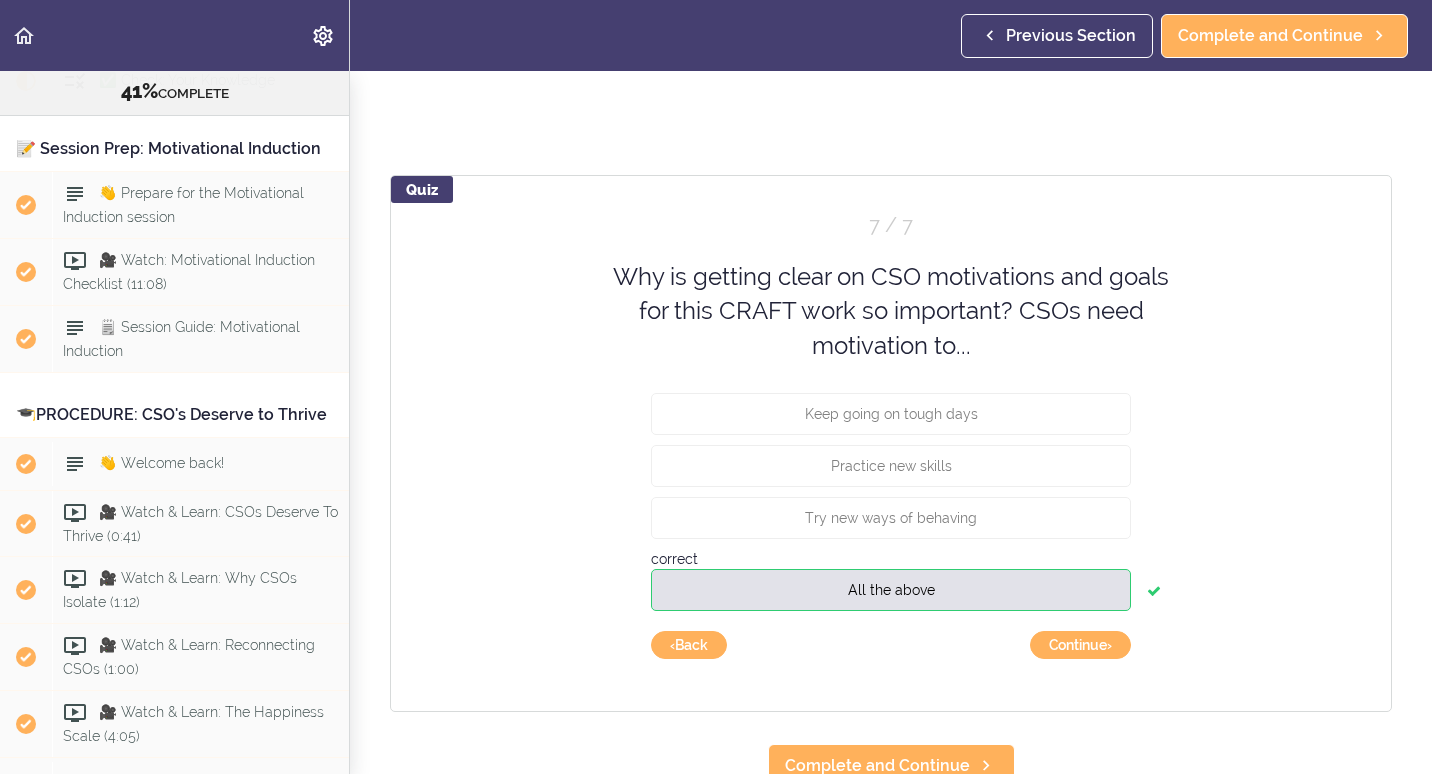 scroll, scrollTop: 12, scrollLeft: 0, axis: vertical 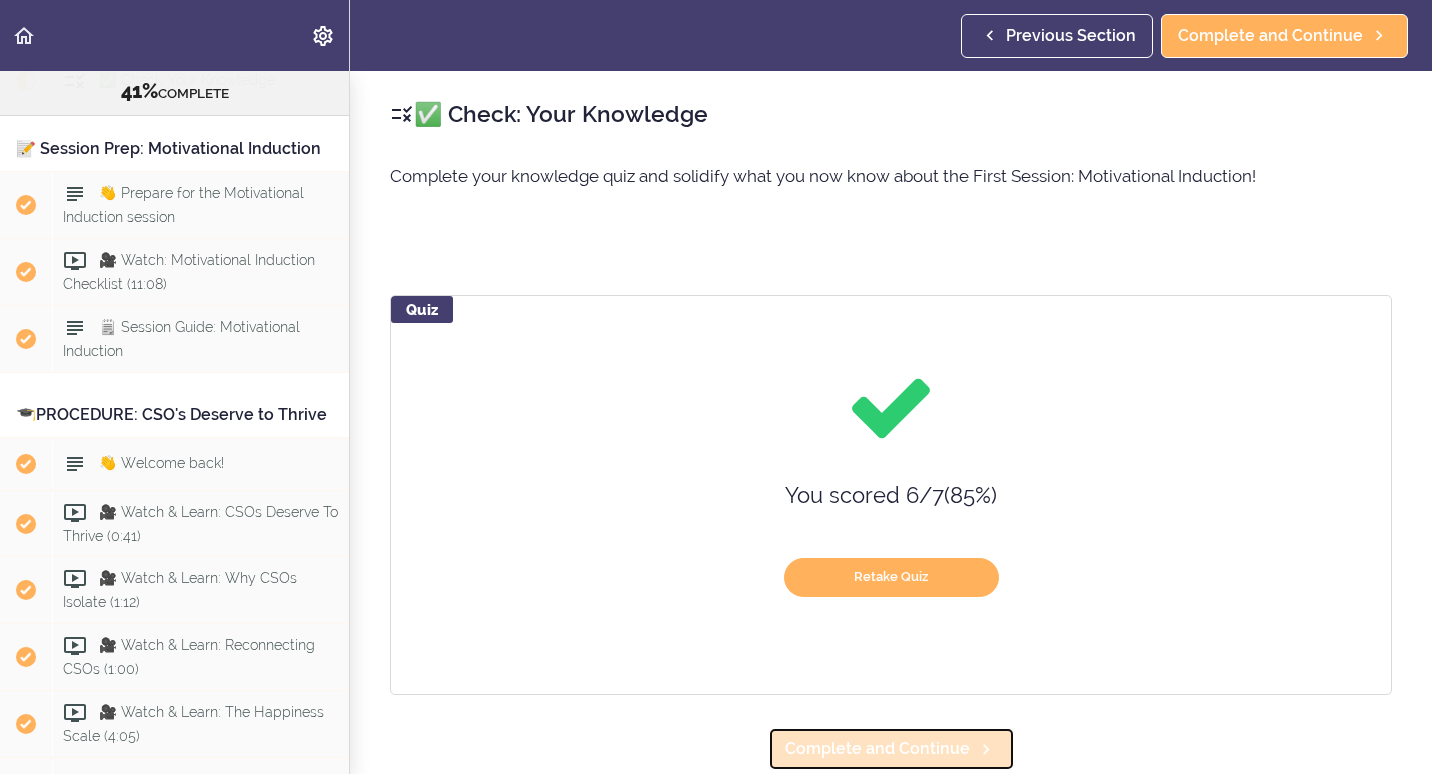 click 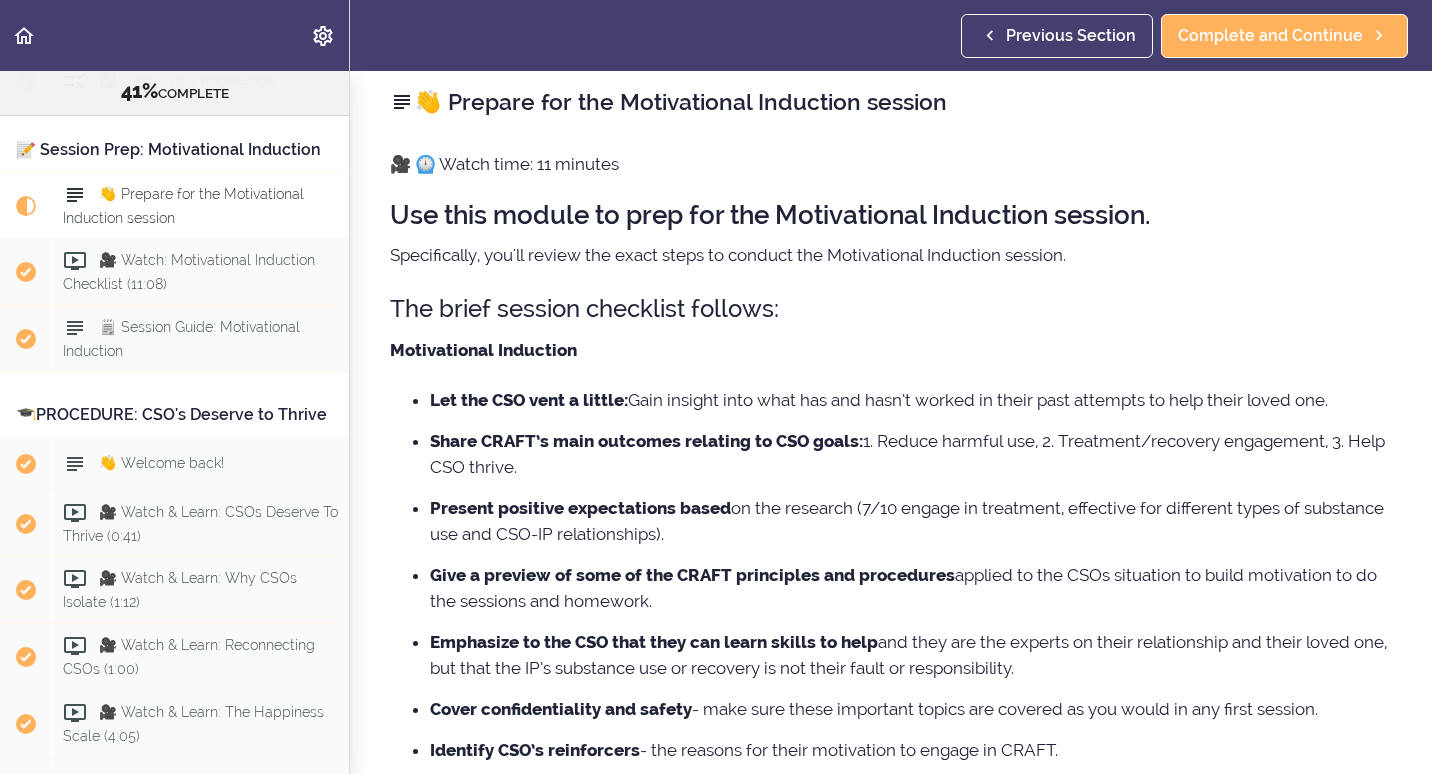 scroll, scrollTop: 0, scrollLeft: 0, axis: both 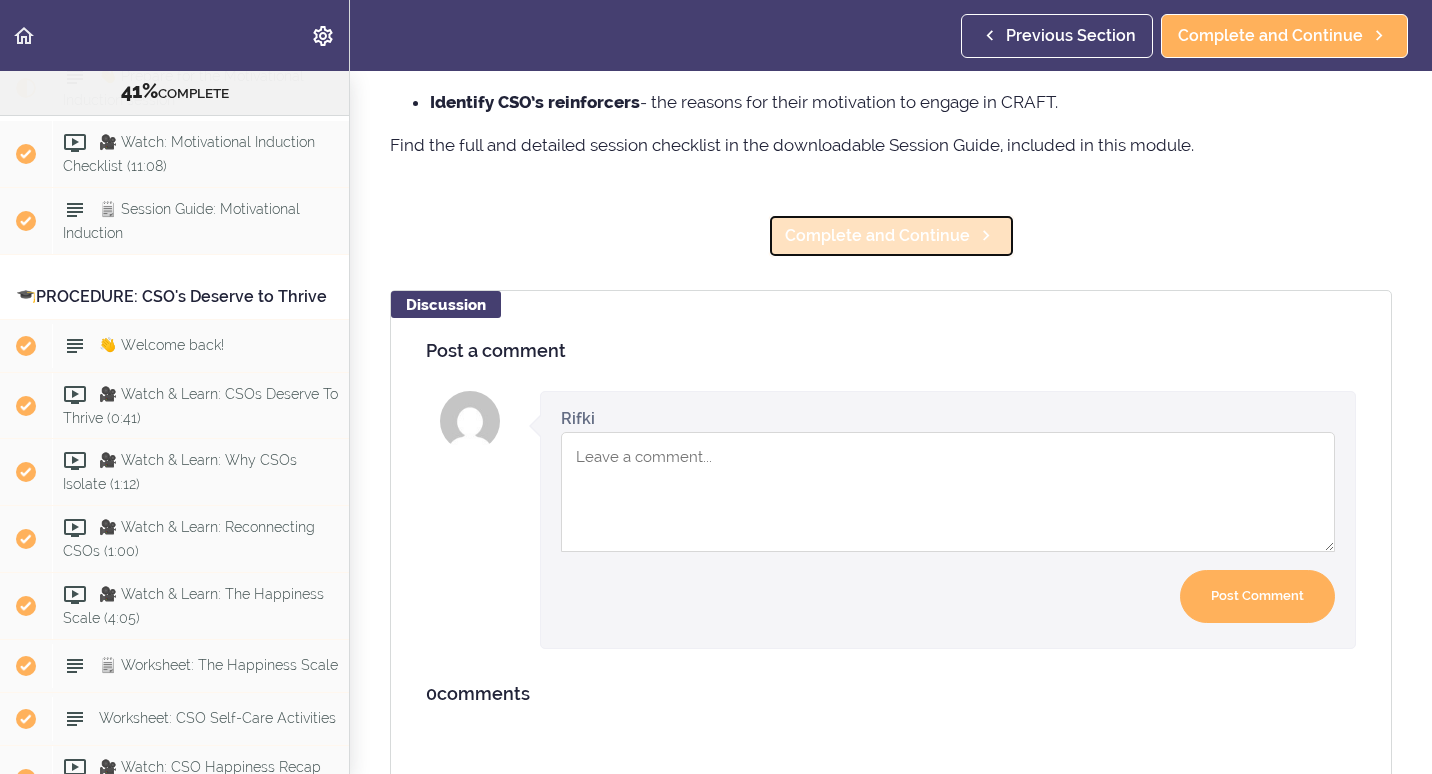 click on "Complete and Continue" at bounding box center (877, 236) 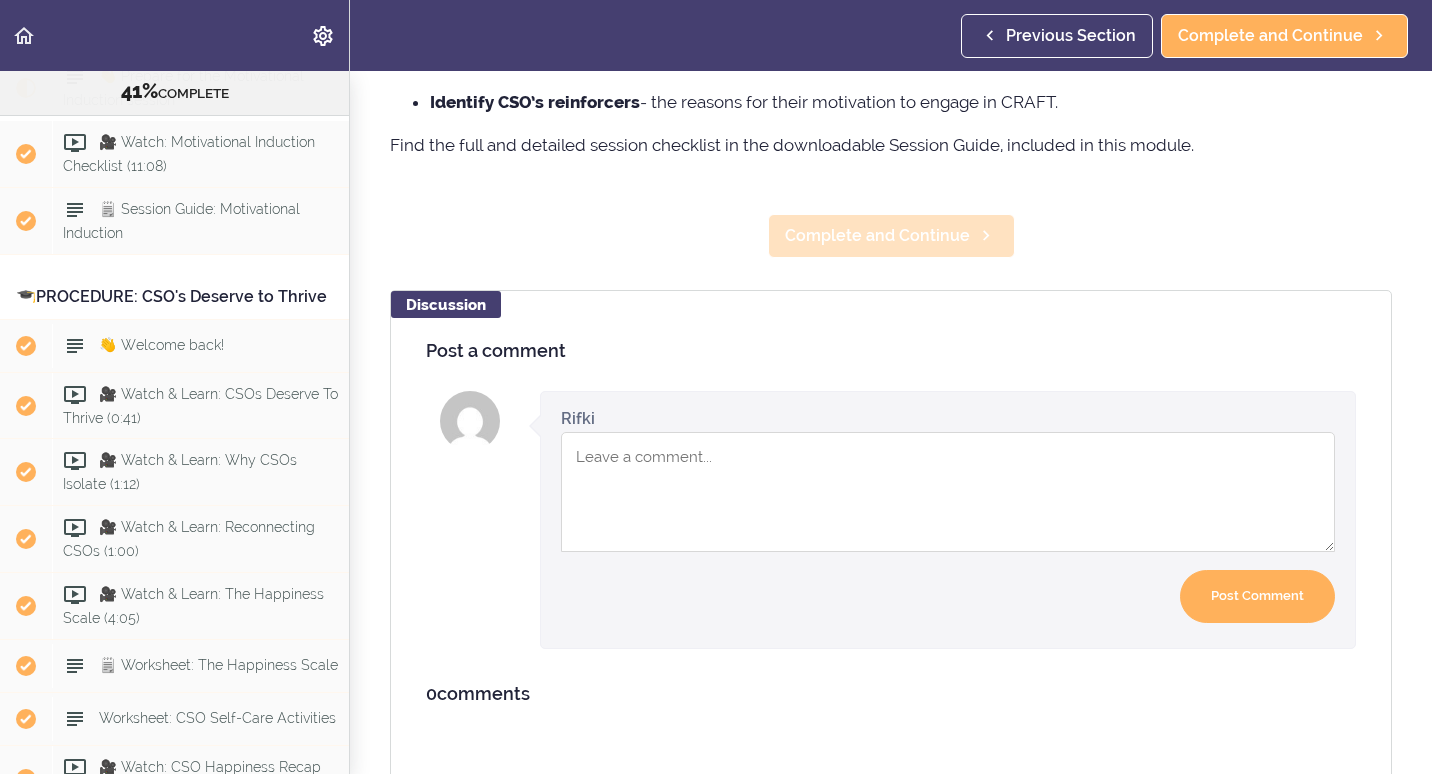 scroll, scrollTop: 0, scrollLeft: 0, axis: both 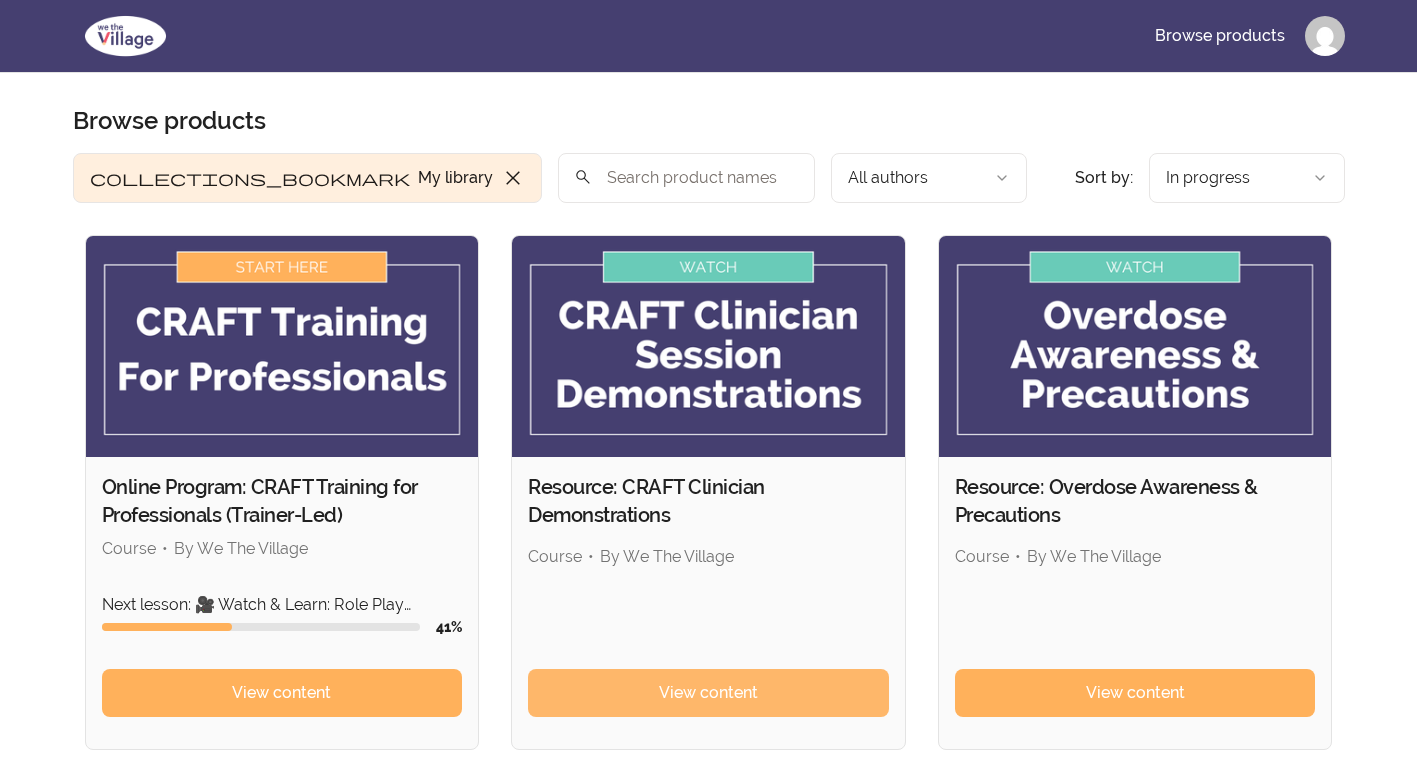 click on "View content" at bounding box center [708, 693] 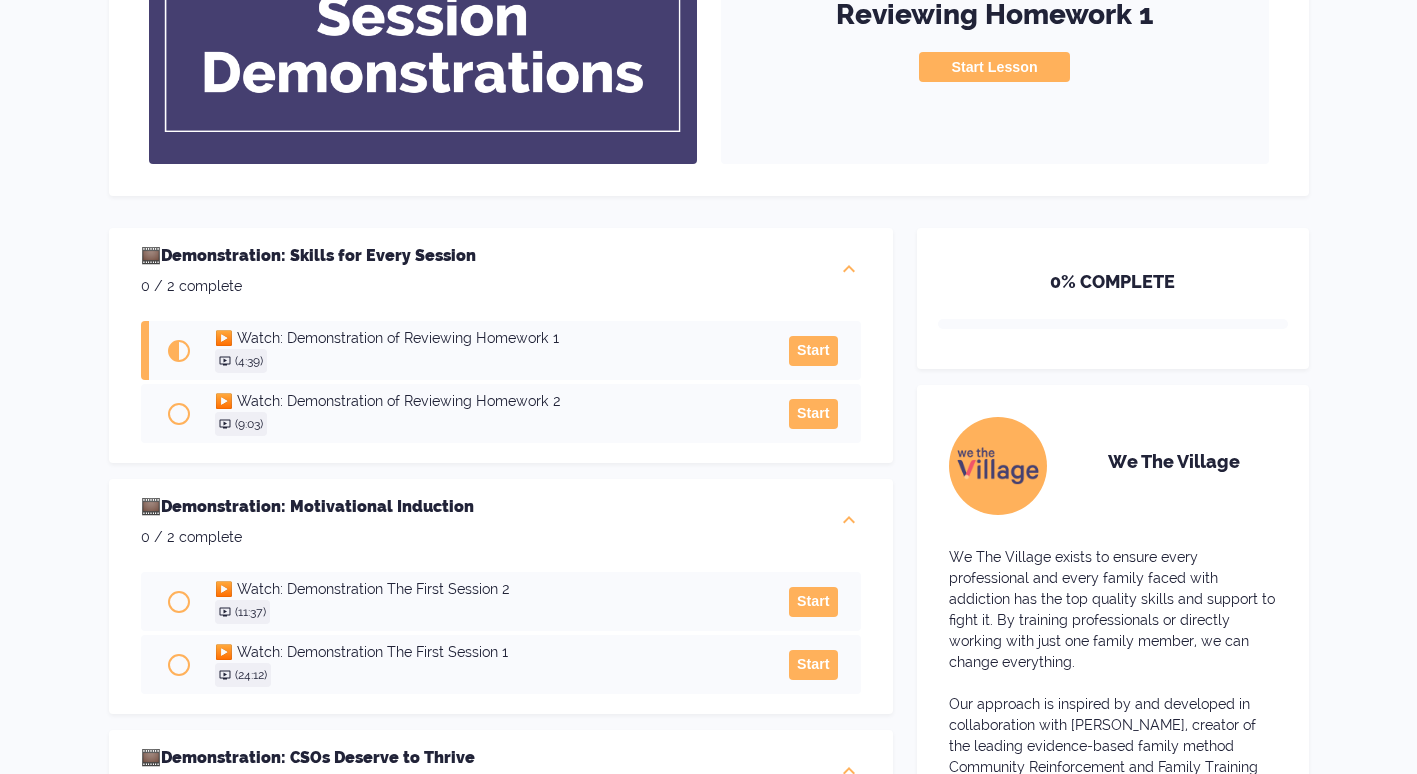 scroll, scrollTop: 440, scrollLeft: 0, axis: vertical 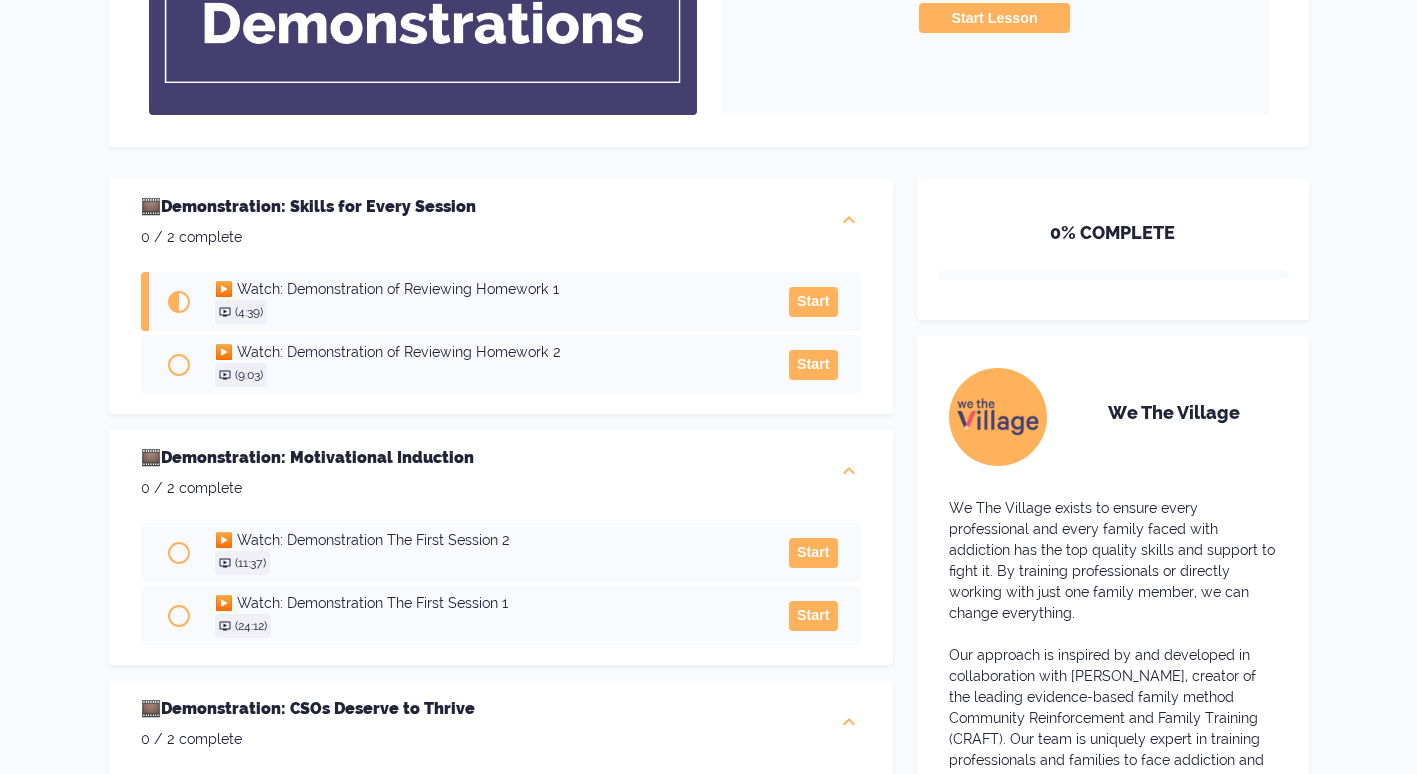 click on "Start" at bounding box center (813, 553) 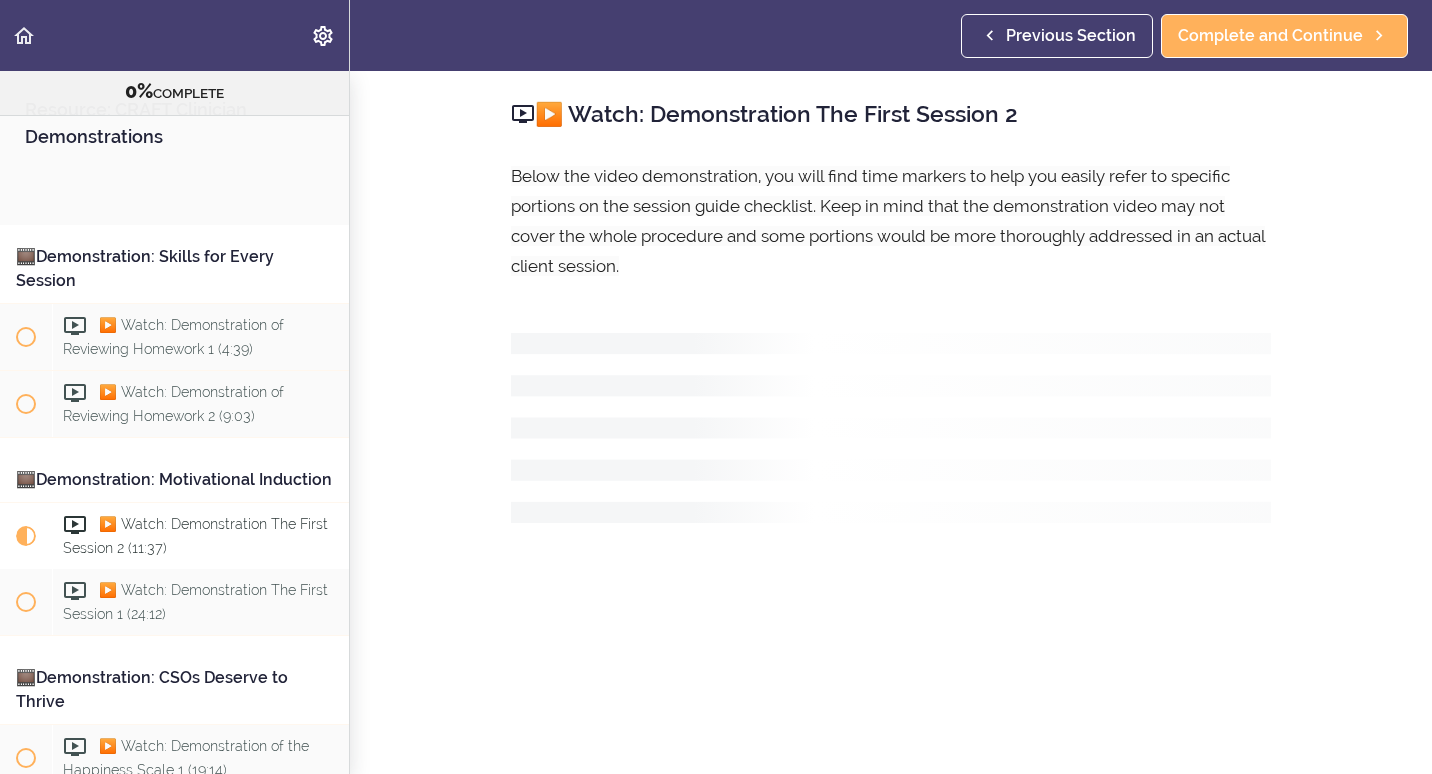 scroll, scrollTop: 0, scrollLeft: 0, axis: both 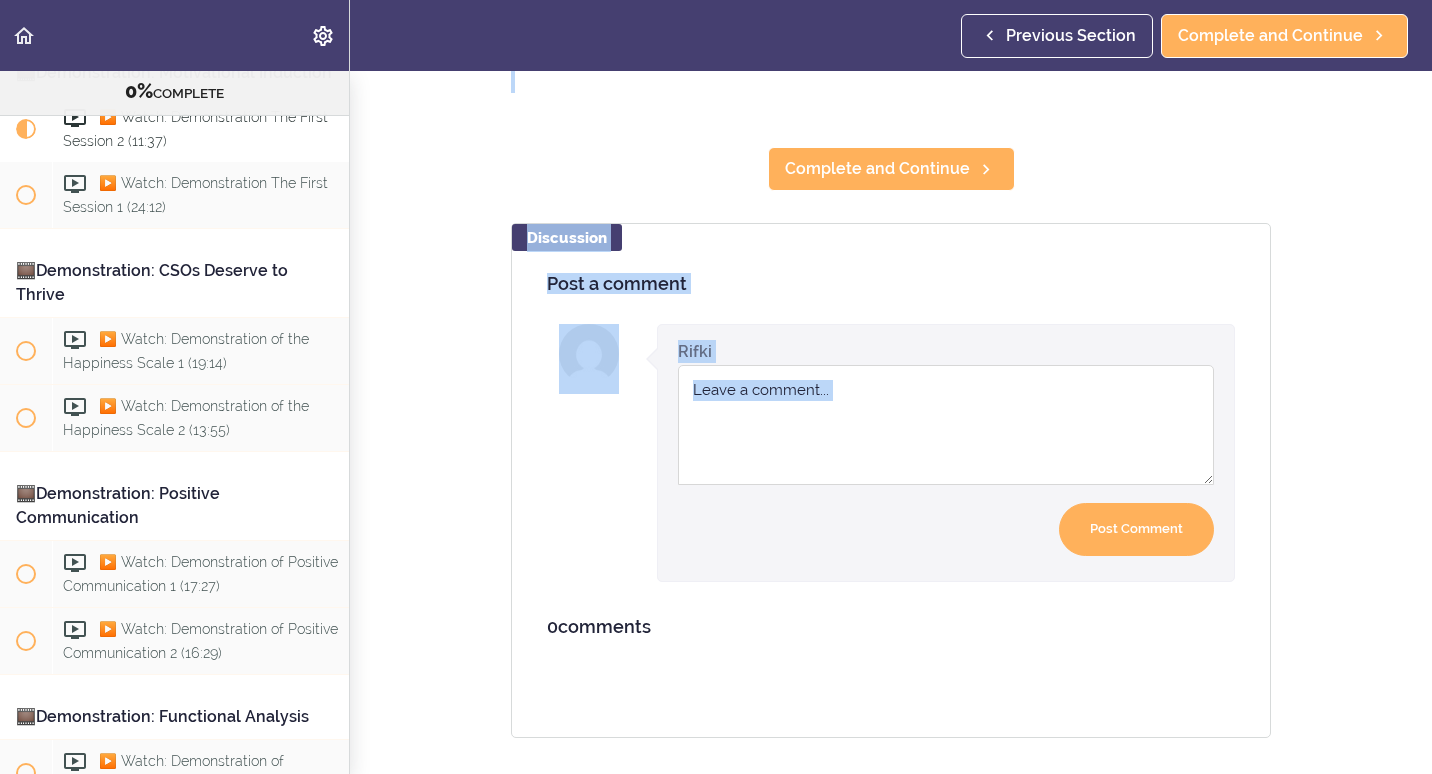 drag, startPoint x: 1318, startPoint y: 649, endPoint x: 363, endPoint y: 802, distance: 967.17834 